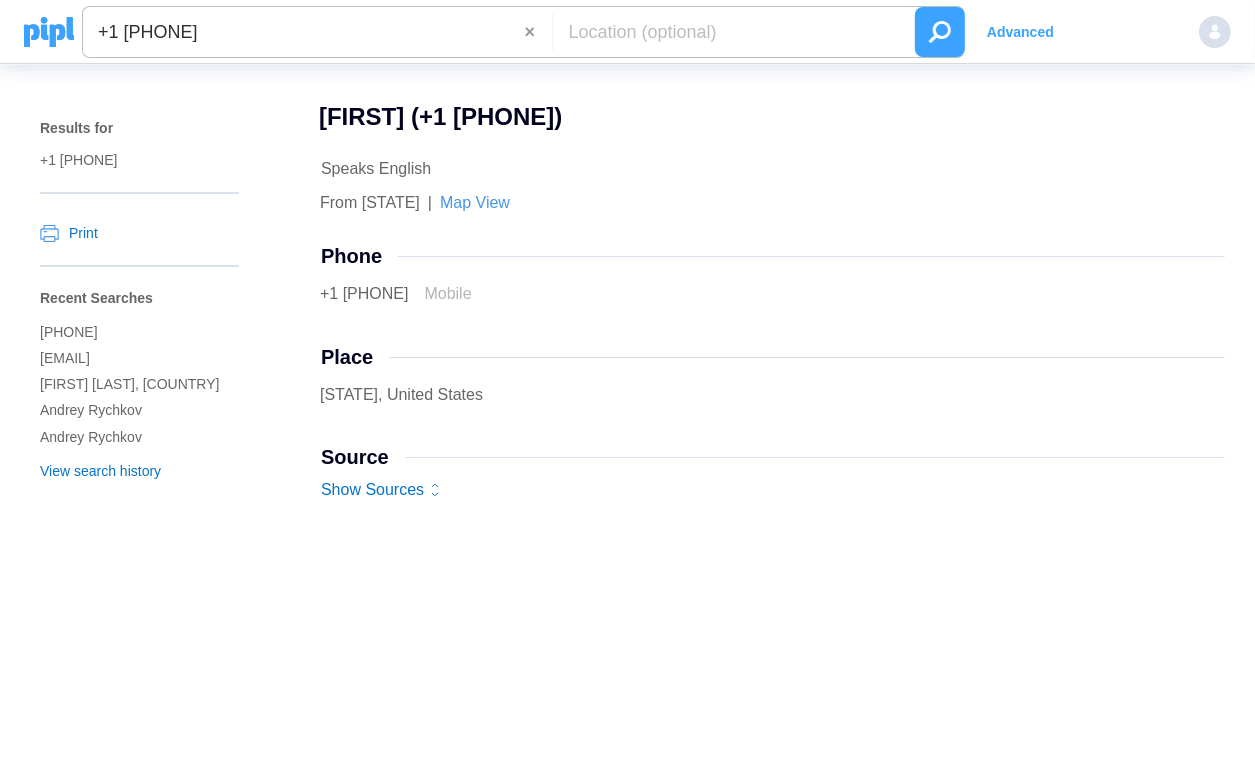 click on "×" at bounding box center (538, 32) 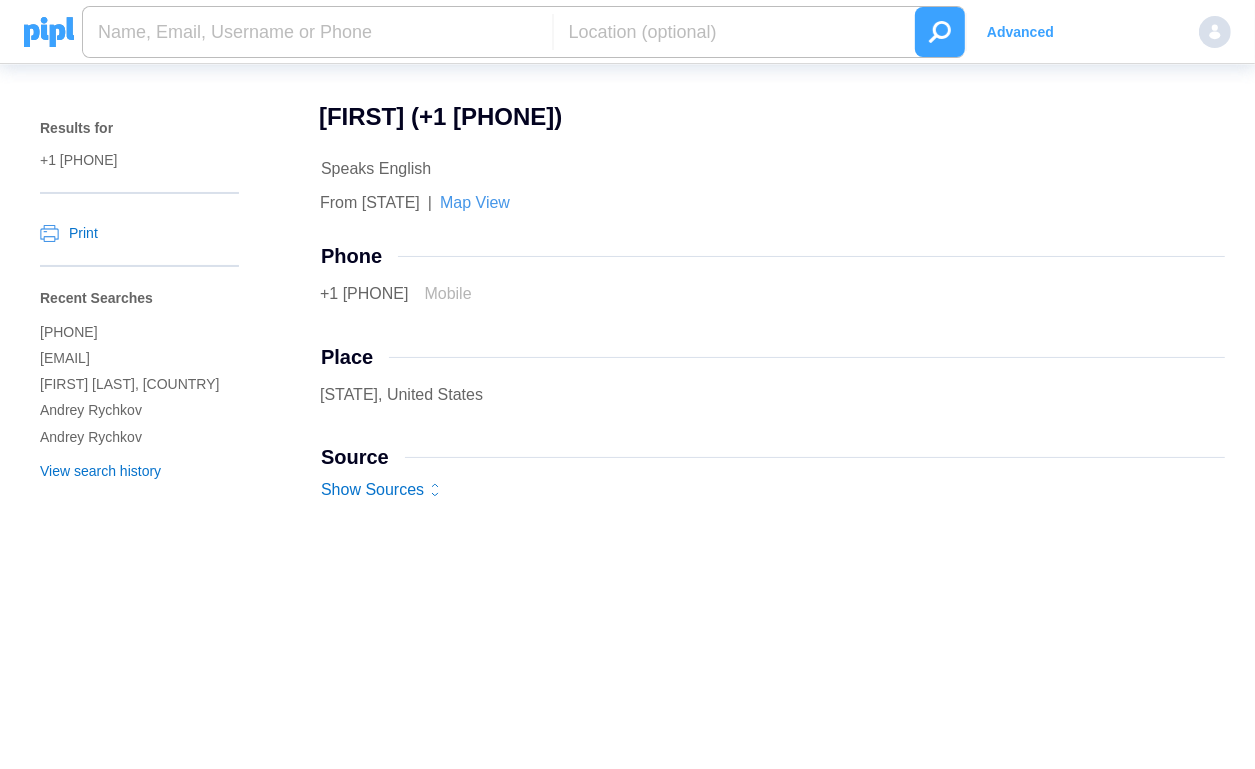 click at bounding box center (317, 32) 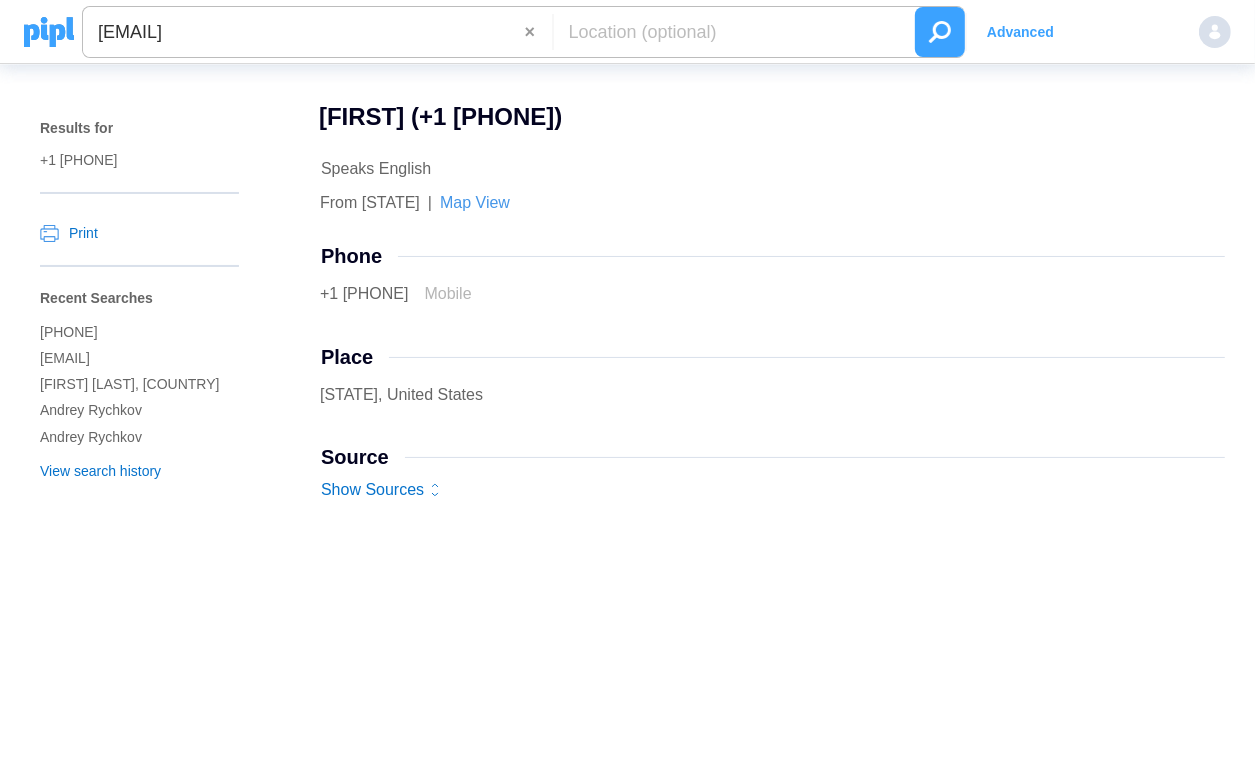 click at bounding box center (940, 32) 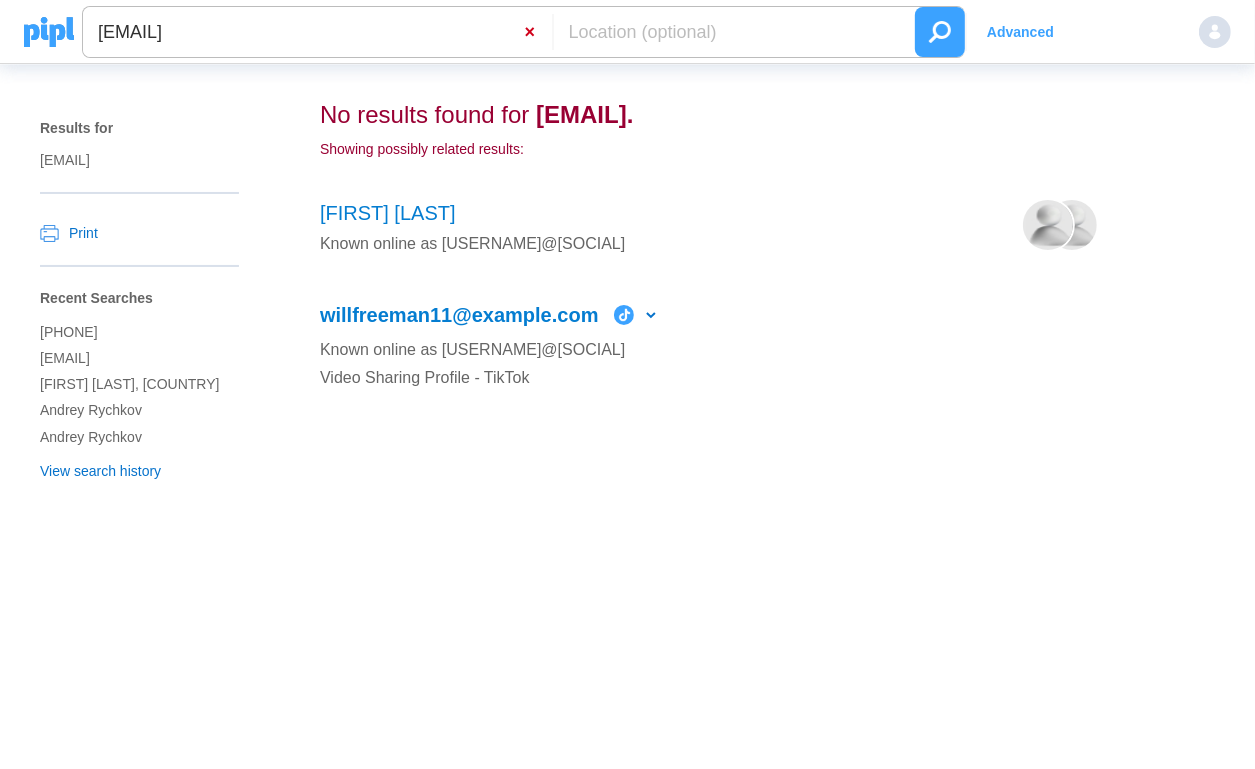 drag, startPoint x: 529, startPoint y: 31, endPoint x: 360, endPoint y: 32, distance: 169.00296 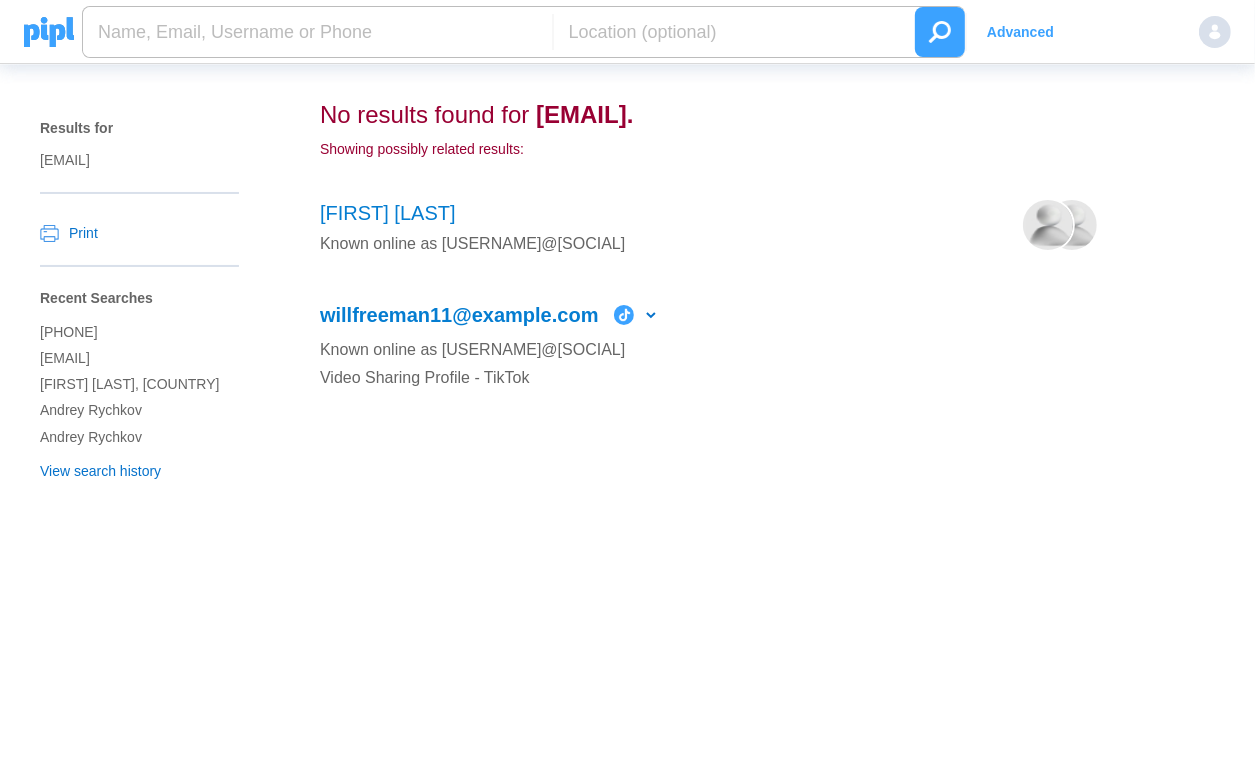 click at bounding box center [317, 32] 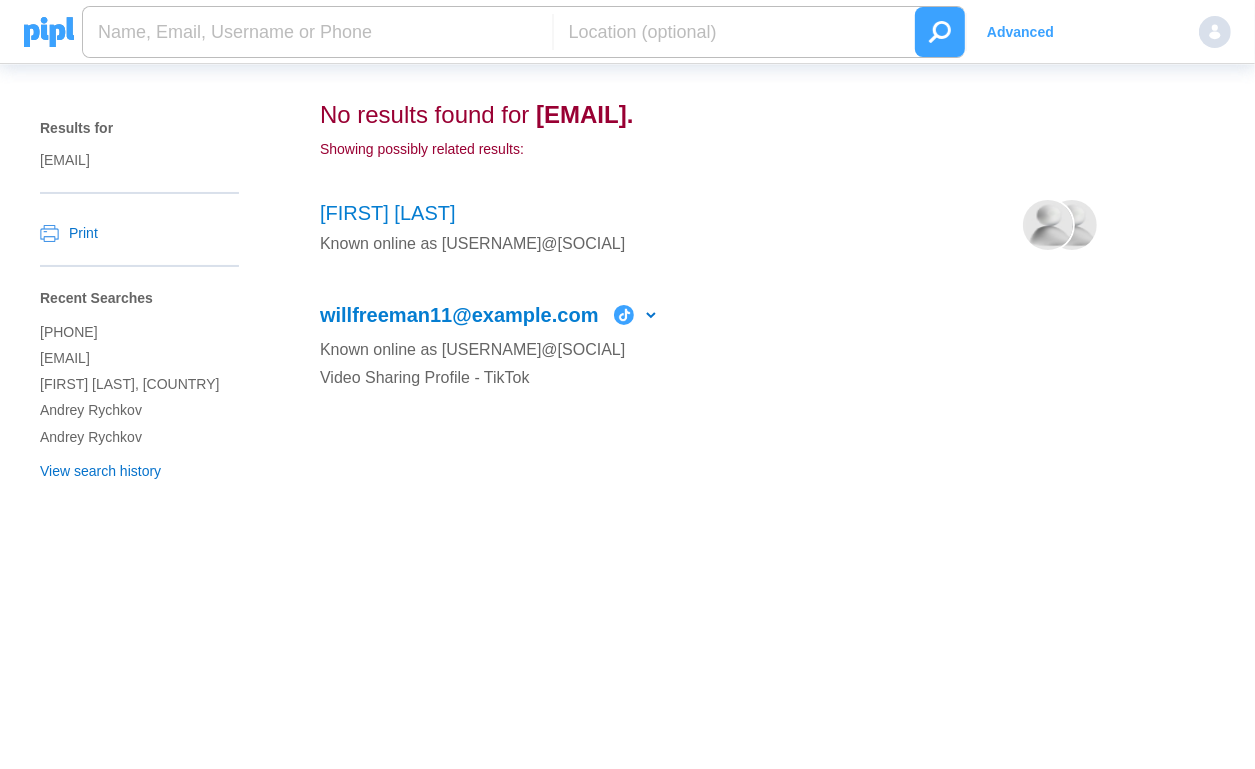 paste on "+1 [PHONE]" 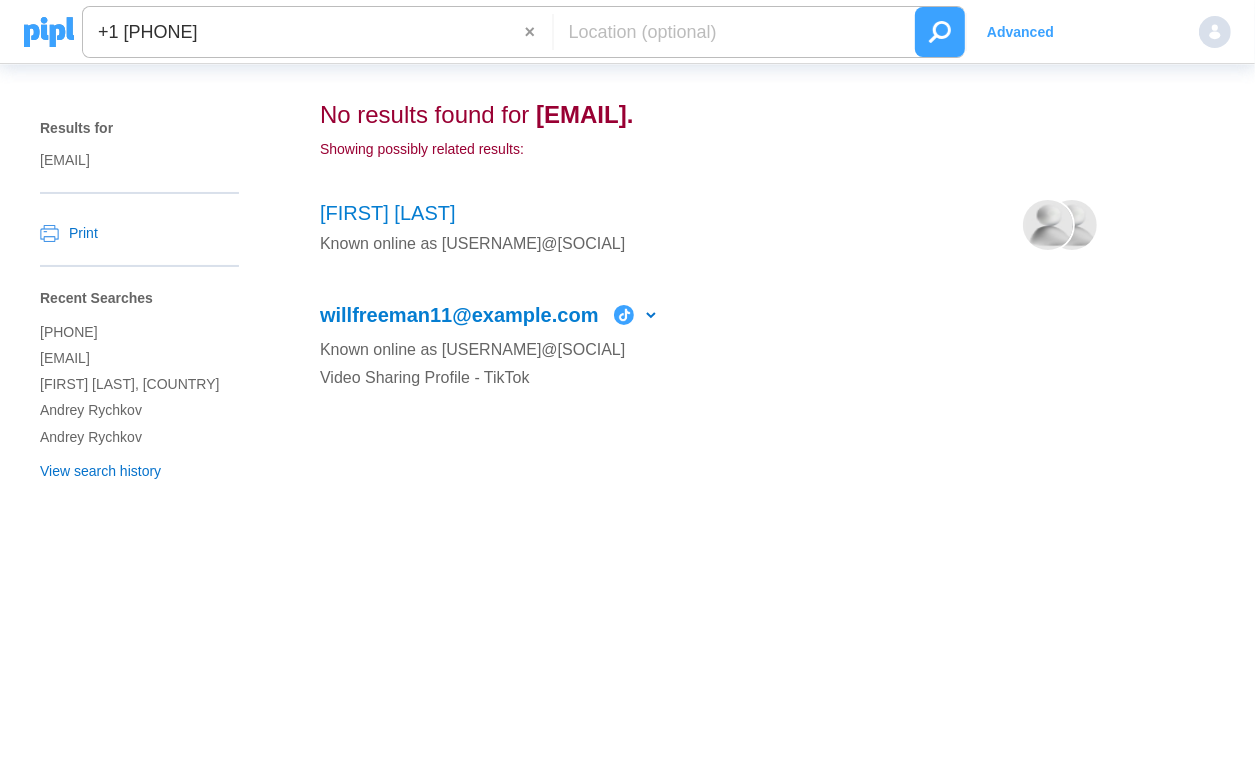 click at bounding box center [940, 32] 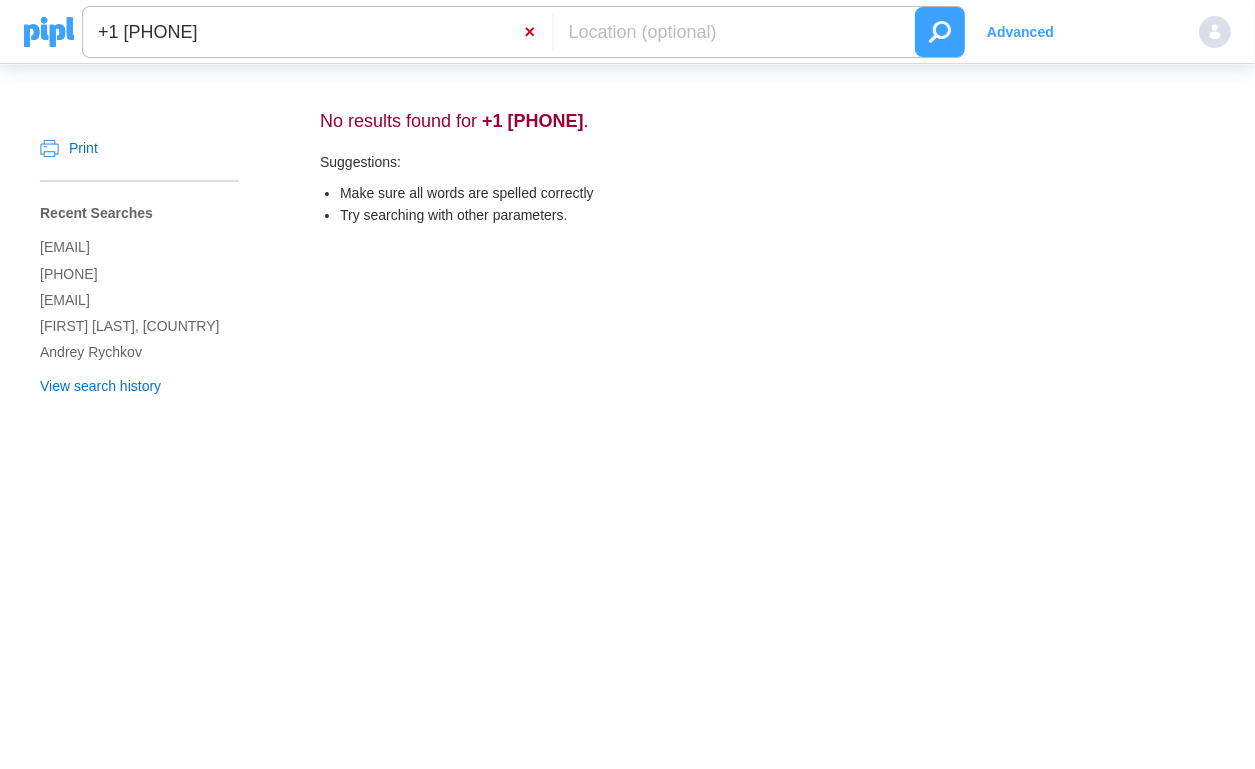 click on "×" at bounding box center [538, 32] 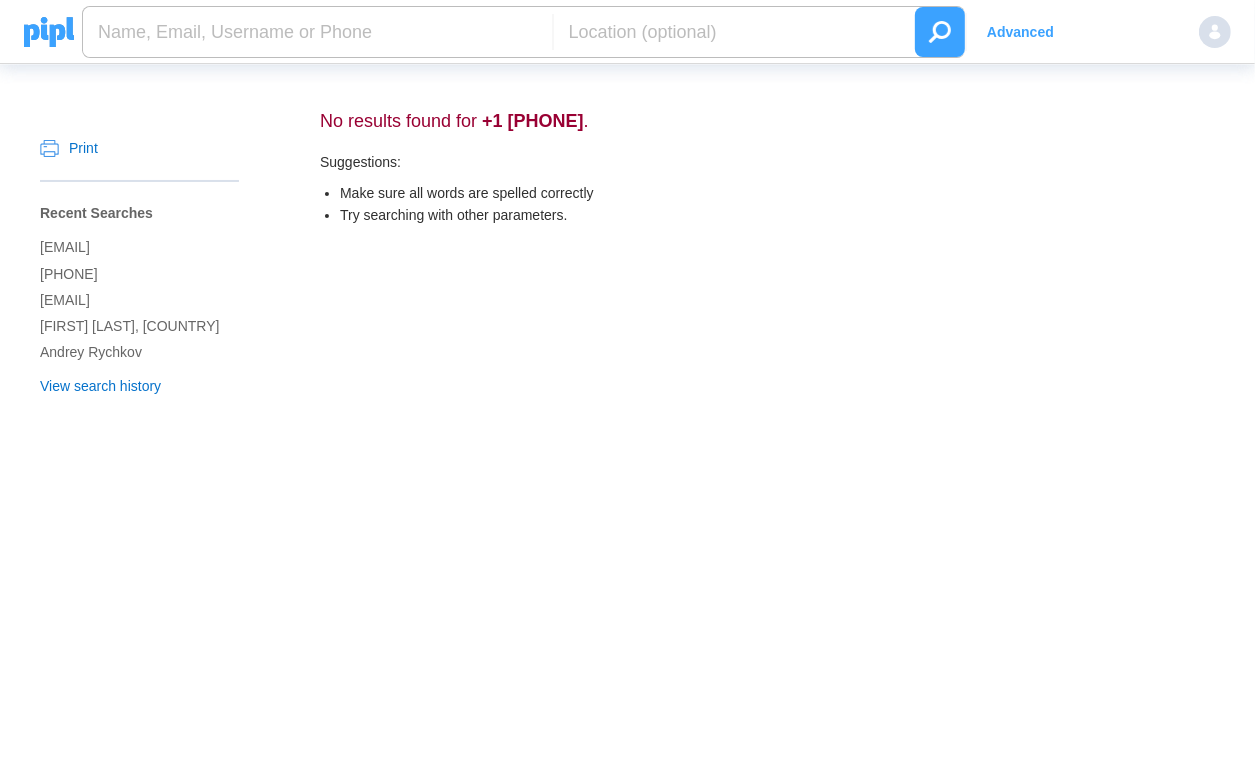 click at bounding box center [317, 32] 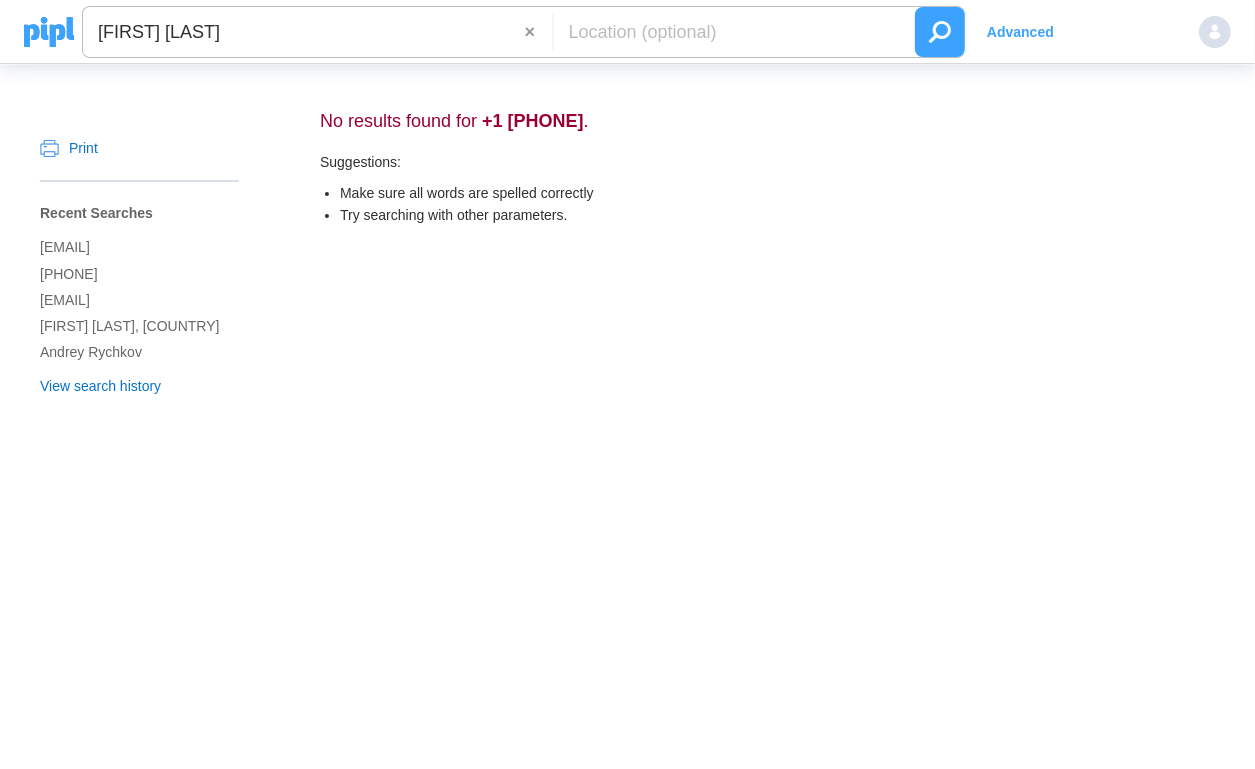 click at bounding box center (940, 32) 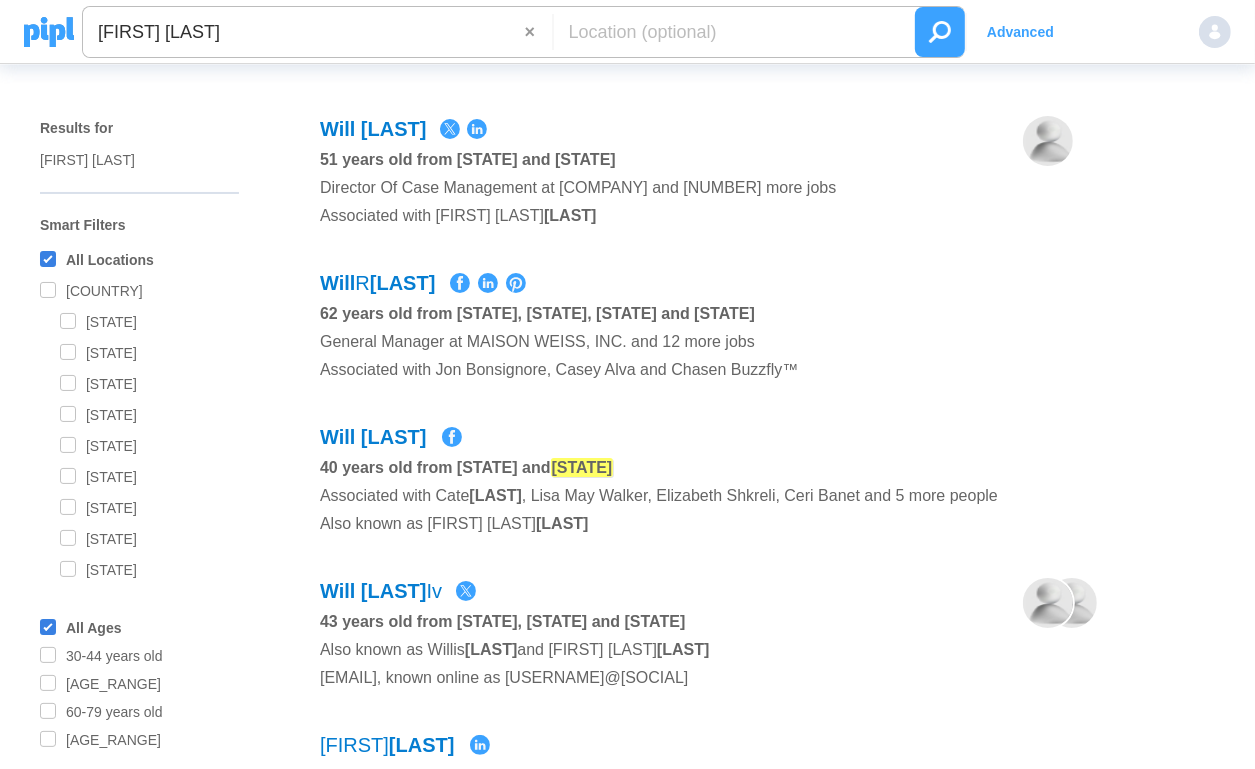 drag, startPoint x: 542, startPoint y: 36, endPoint x: 467, endPoint y: 26, distance: 75.66373 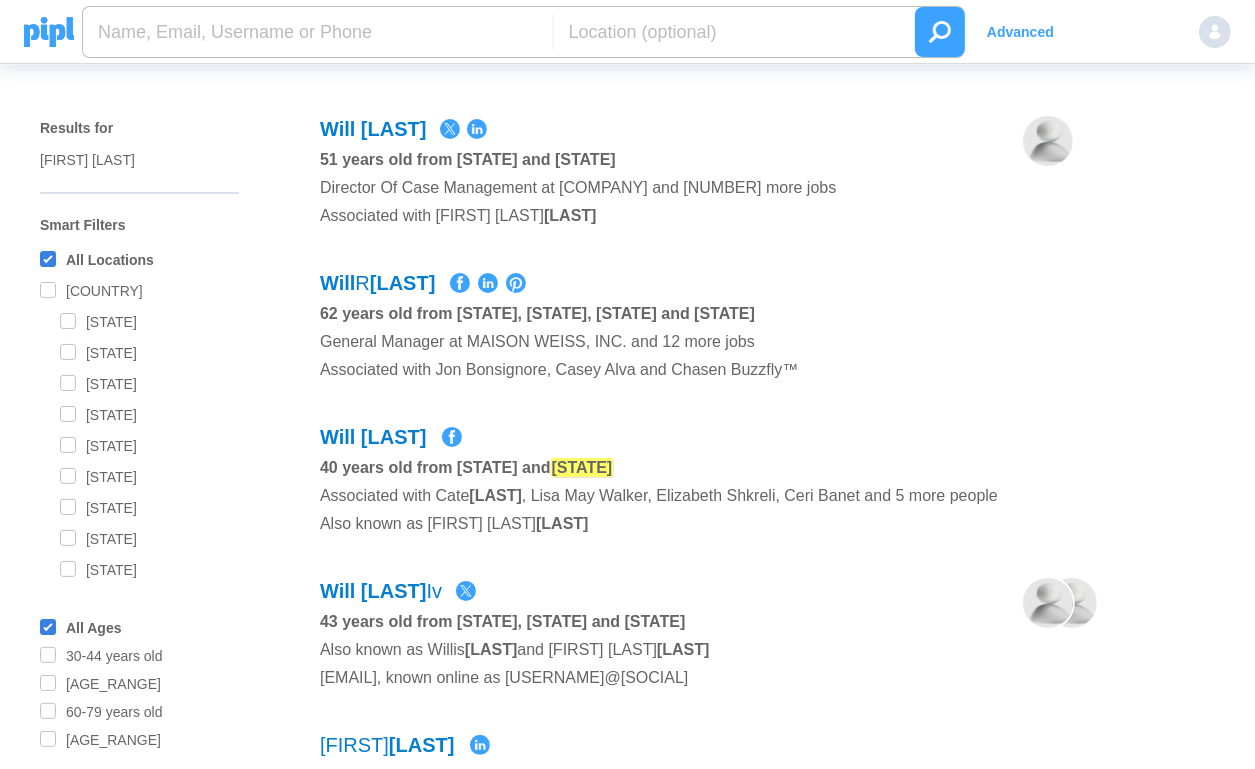 click at bounding box center (317, 32) 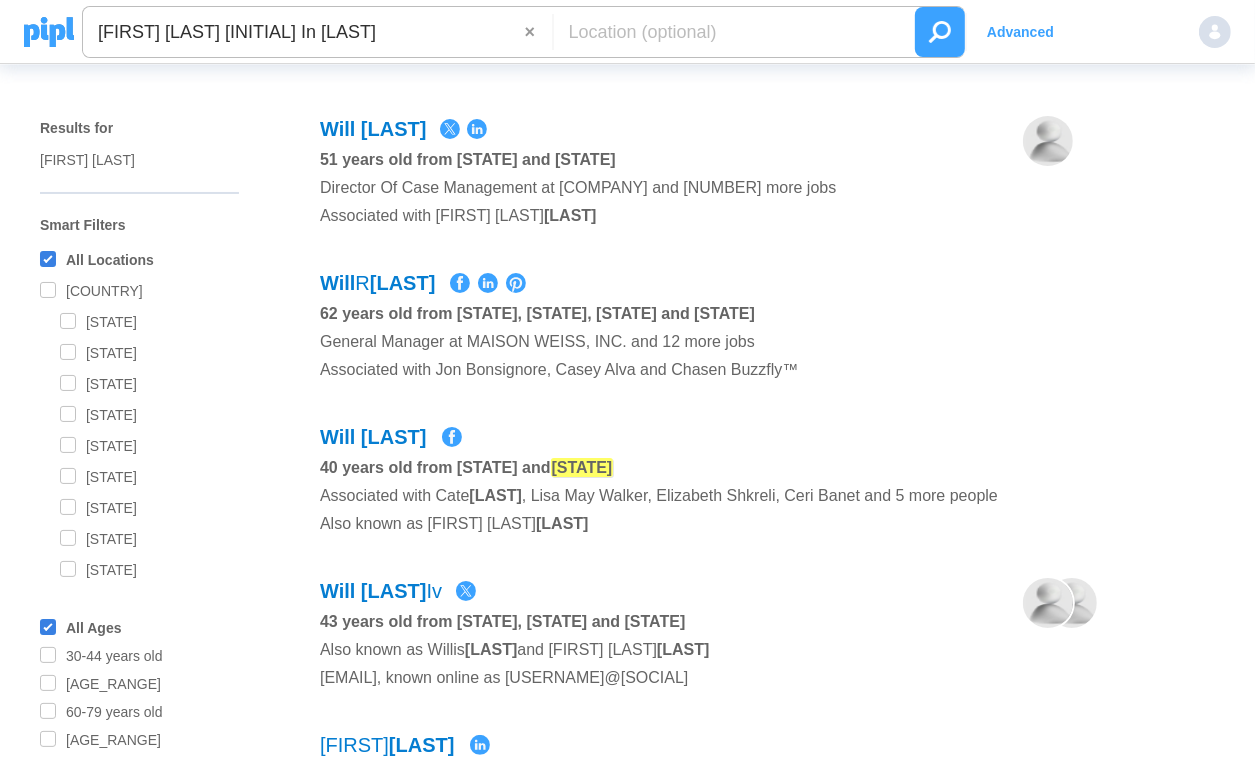 click at bounding box center (940, 32) 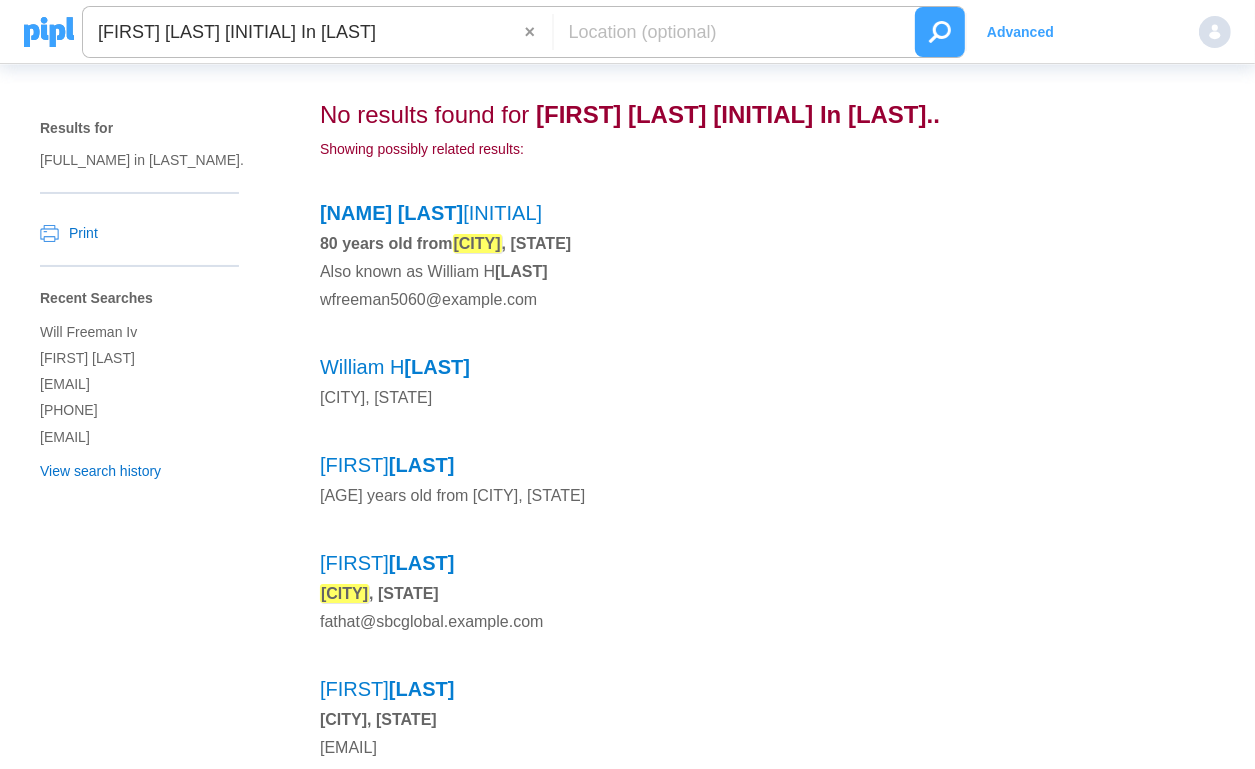 click on "[FIRST] [LAST] [INITIAL] In [LAST]" at bounding box center (304, 32) 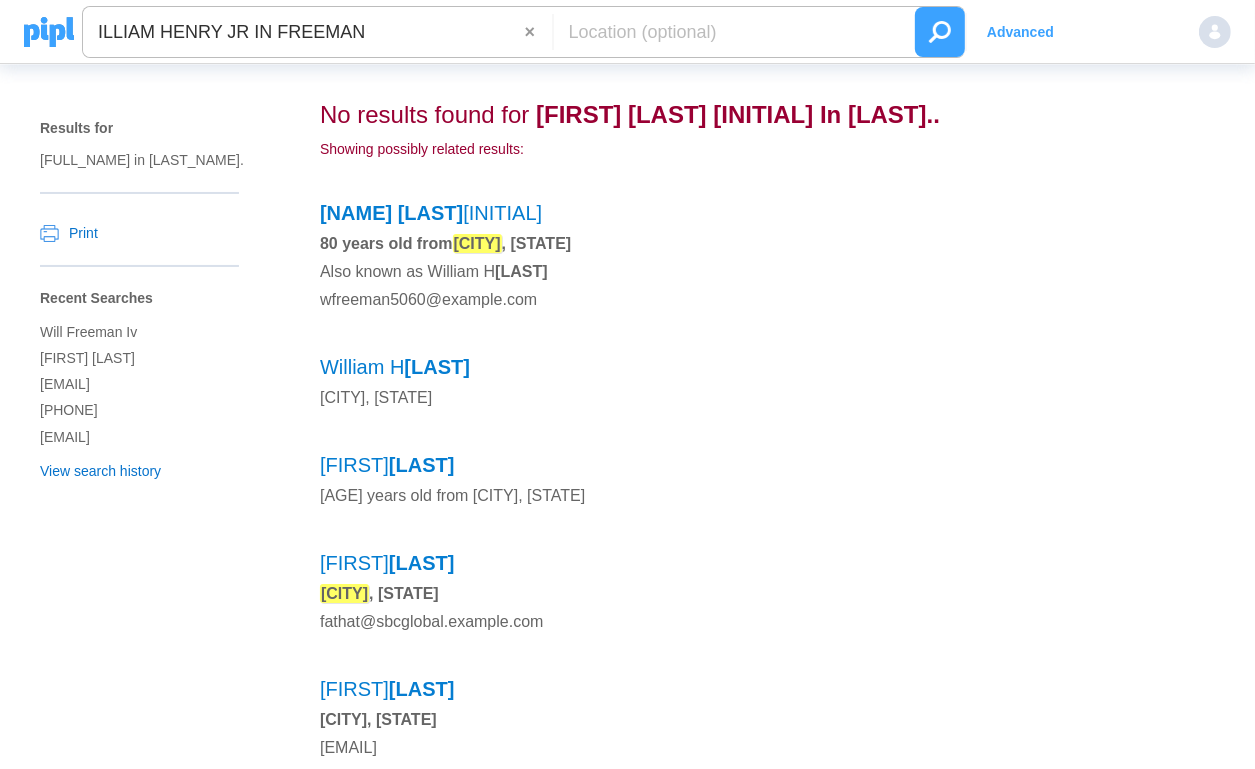 click at bounding box center [940, 32] 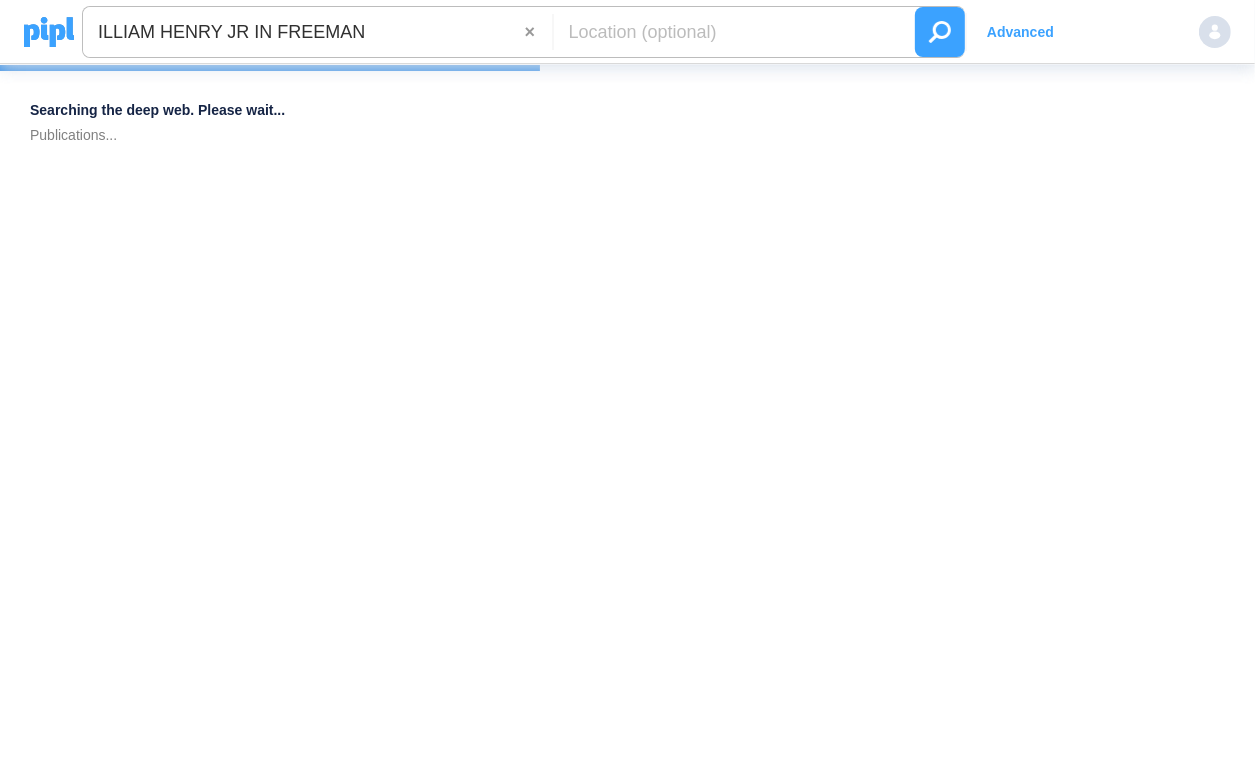 drag, startPoint x: 94, startPoint y: 31, endPoint x: 119, endPoint y: 49, distance: 30.805843 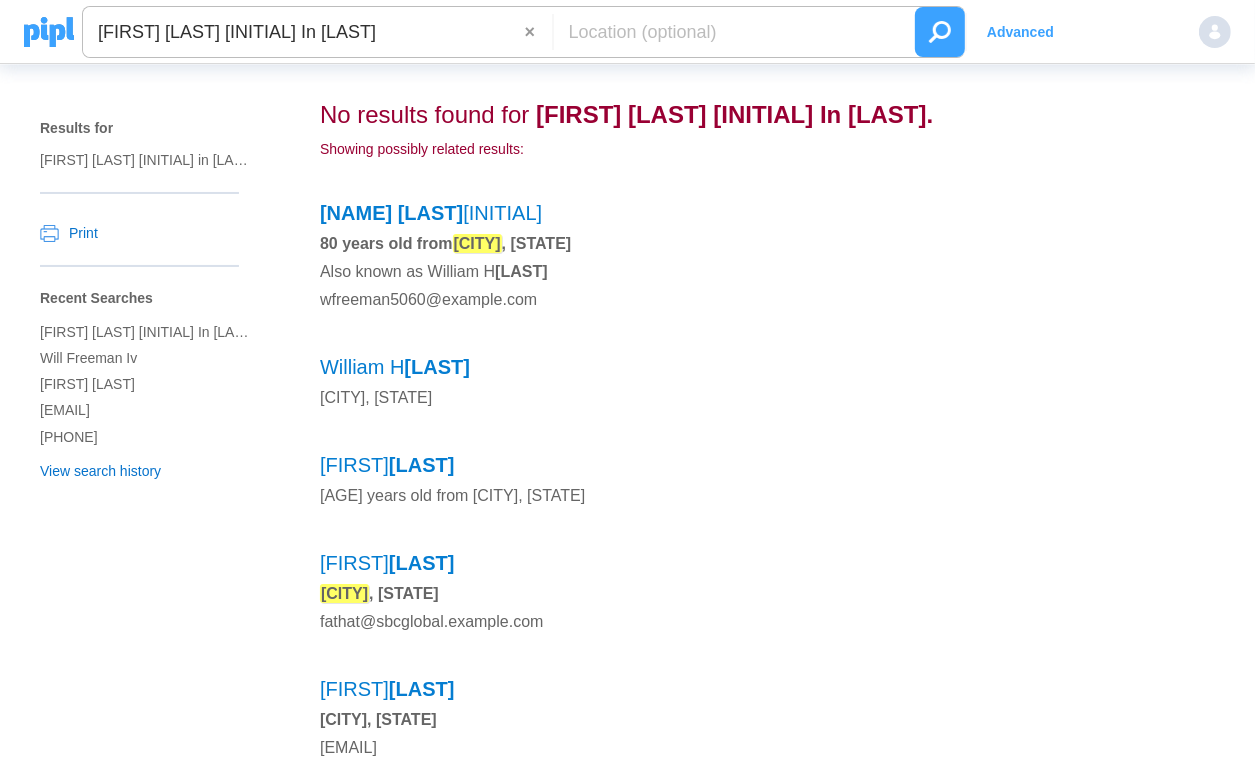 click at bounding box center (940, 32) 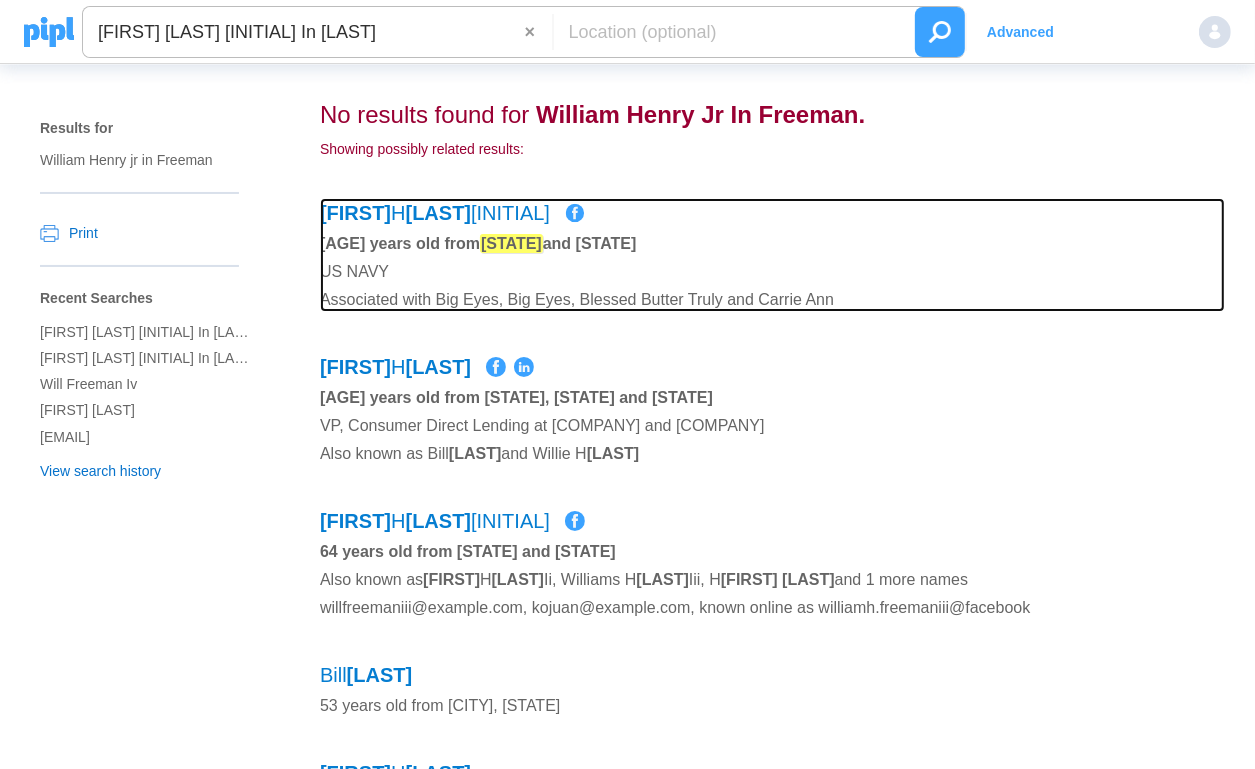 click at bounding box center (575, 213) 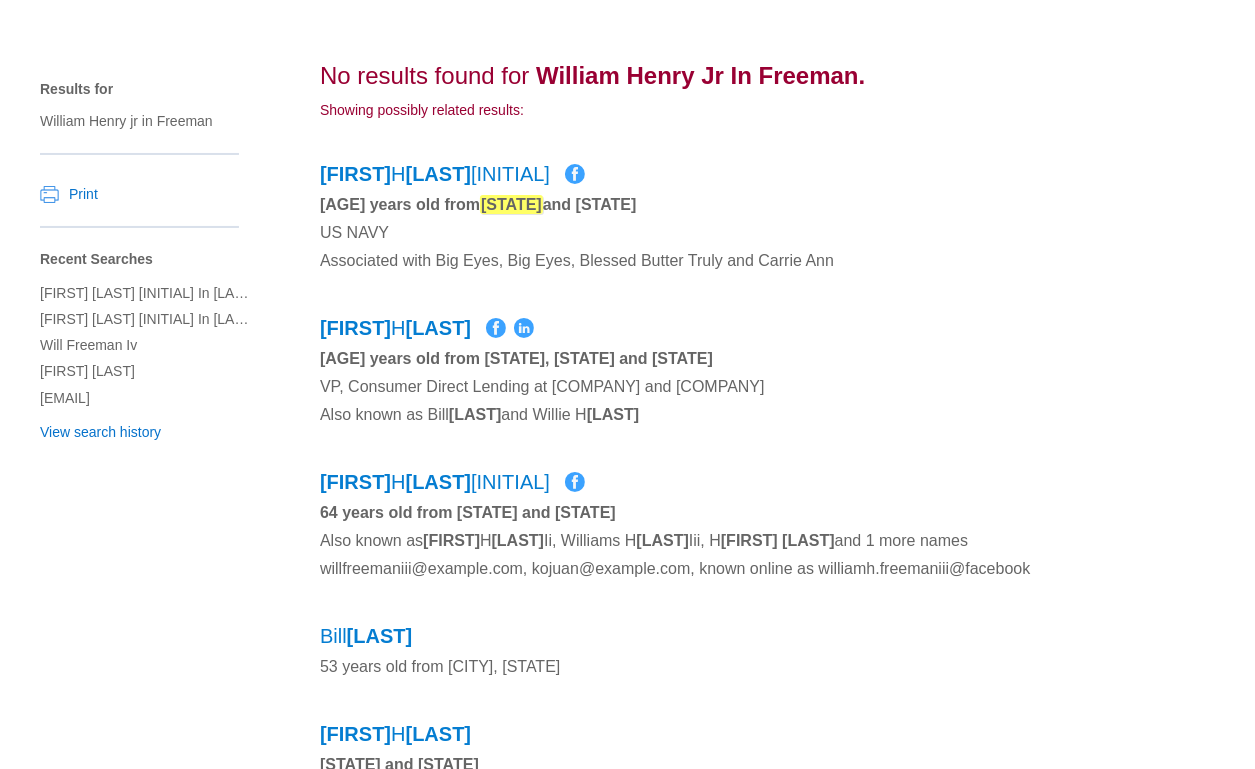 scroll, scrollTop: 0, scrollLeft: 0, axis: both 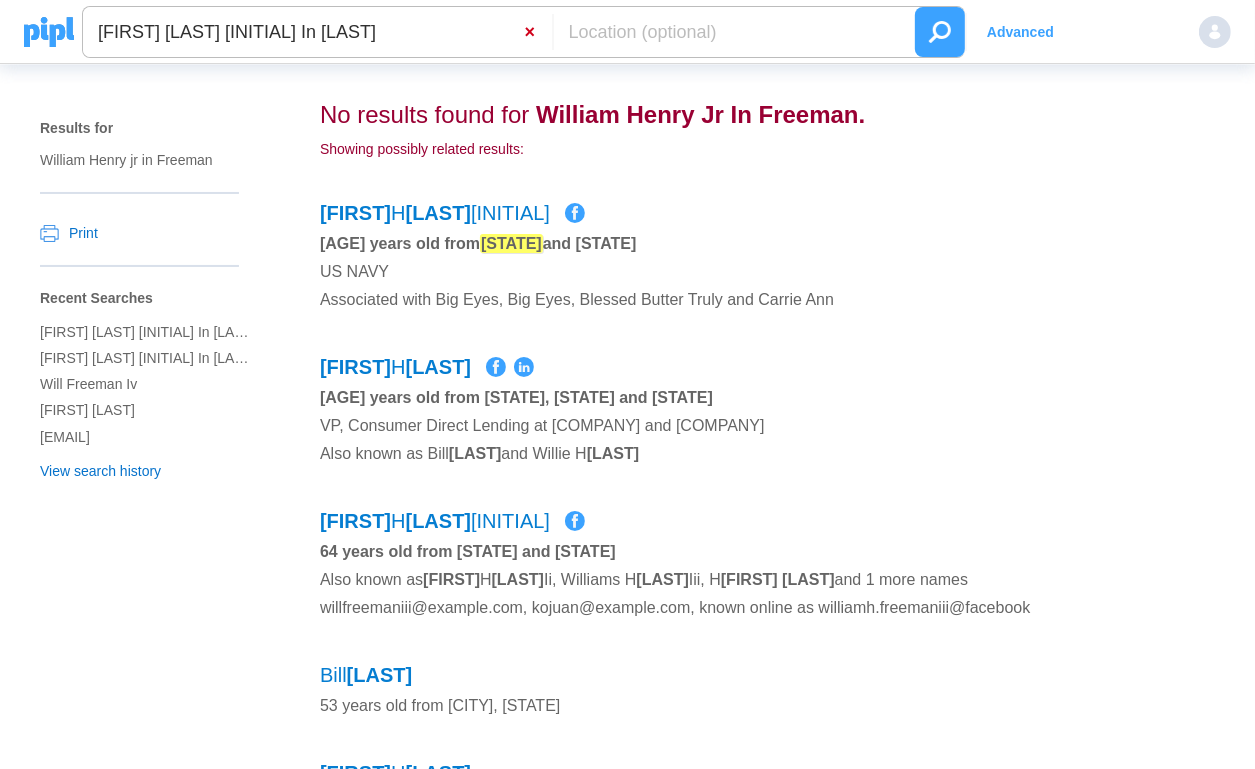 drag, startPoint x: 528, startPoint y: 33, endPoint x: 327, endPoint y: 33, distance: 201 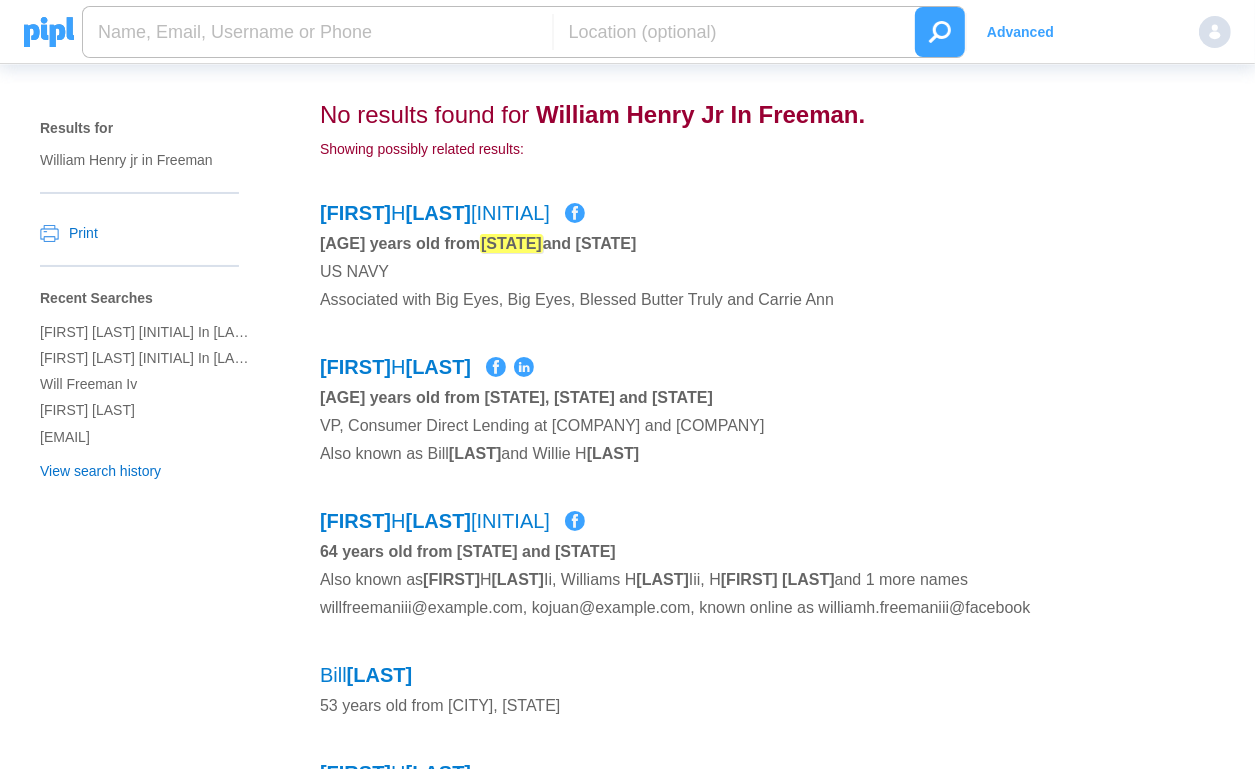 click at bounding box center [317, 32] 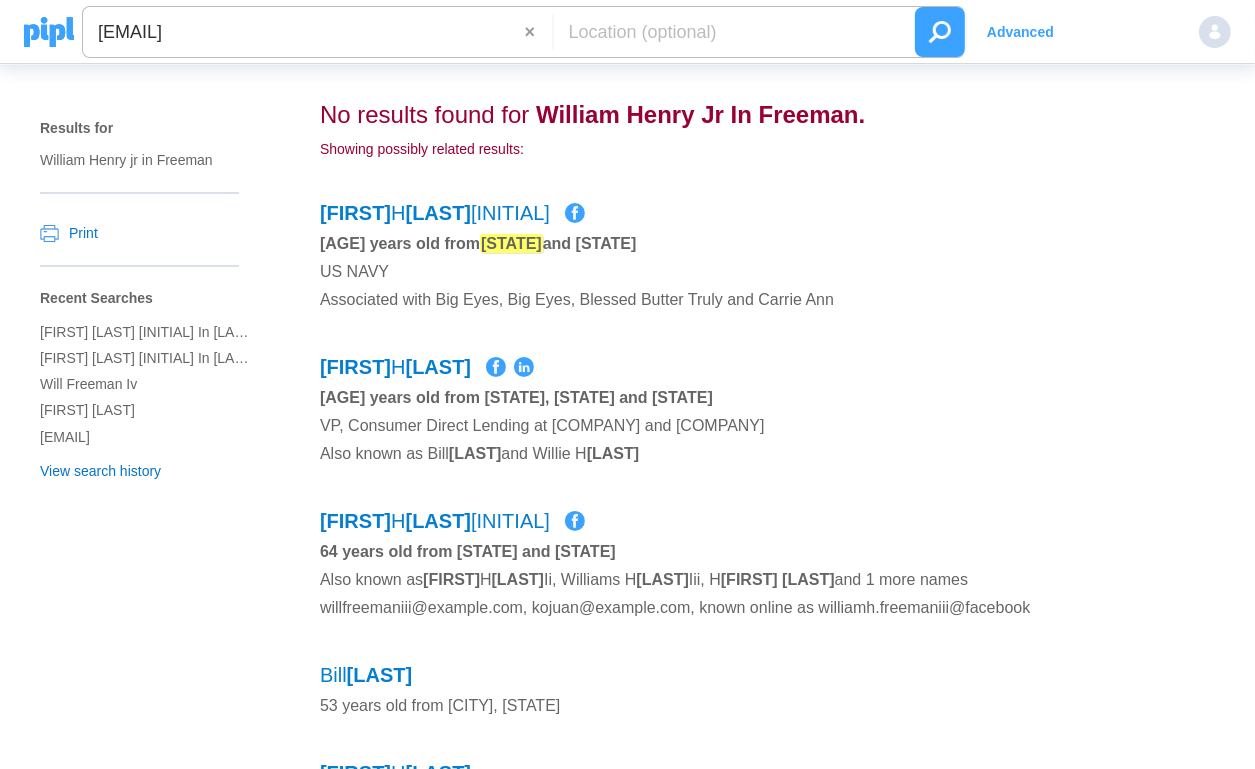 click at bounding box center [940, 32] 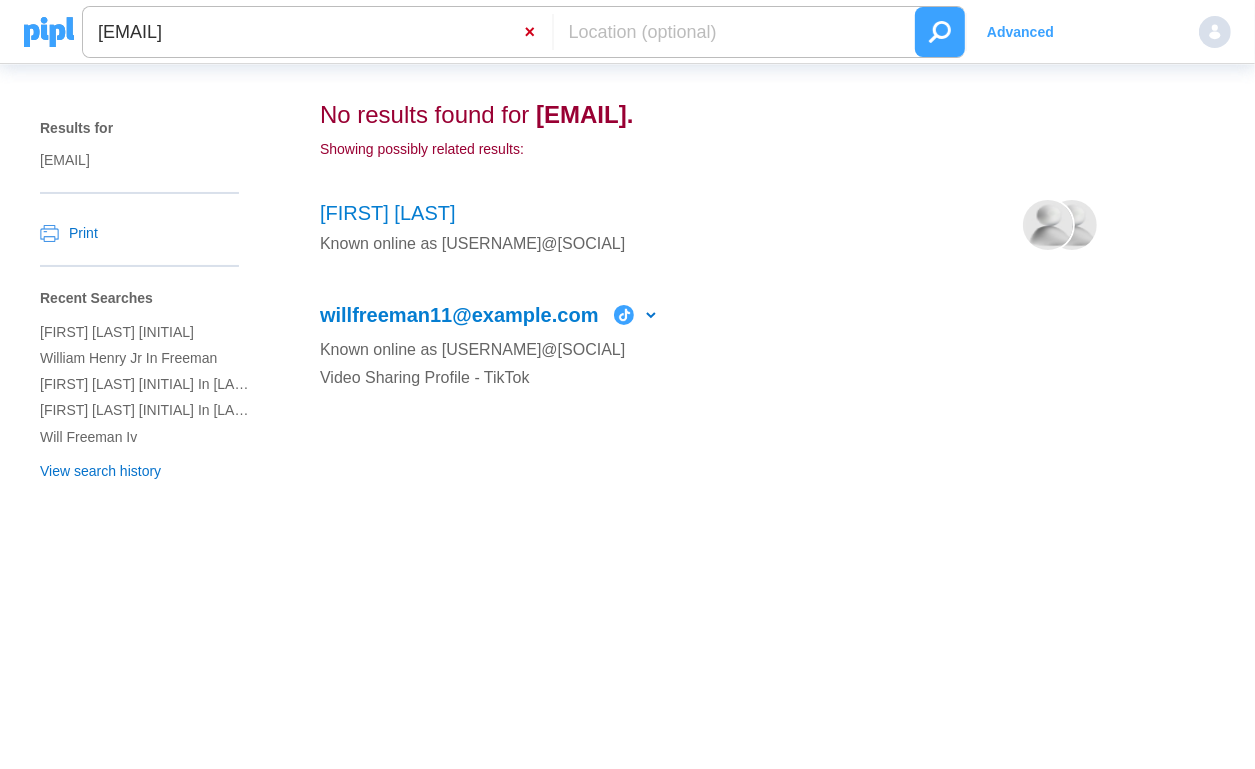 click on "×" at bounding box center (538, 32) 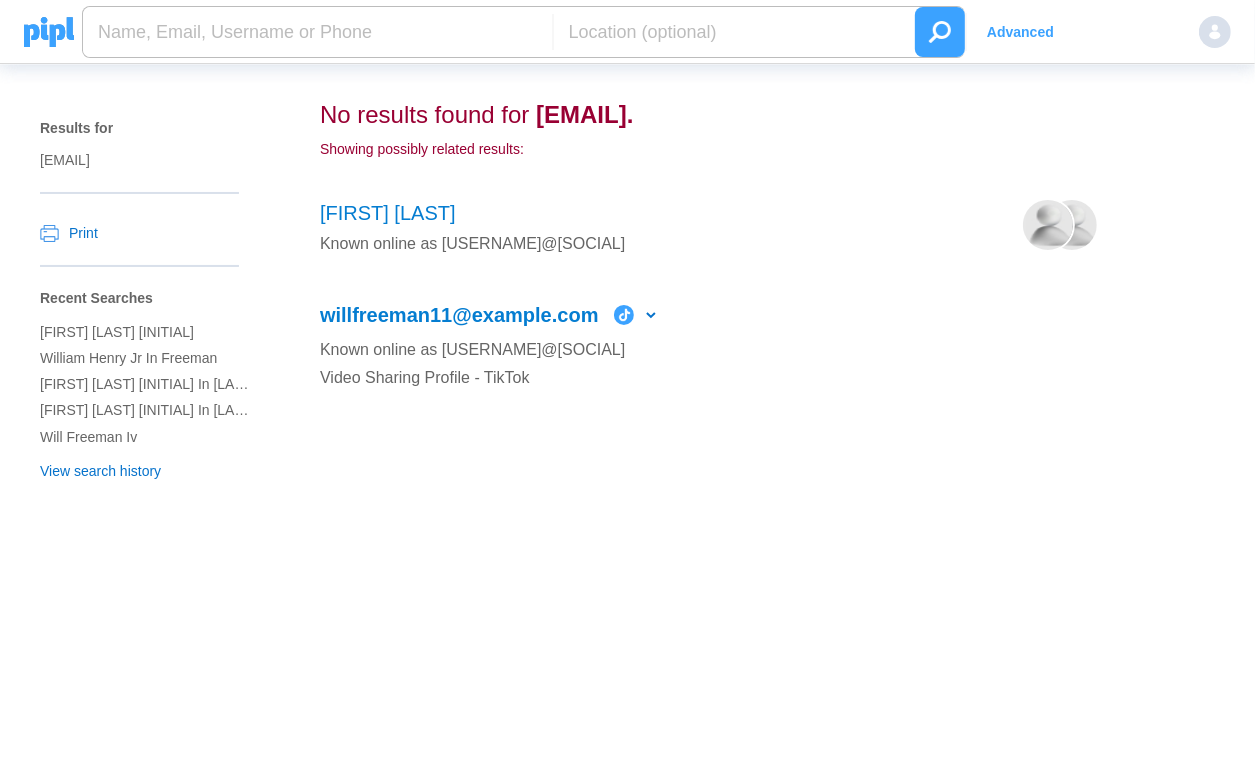 click at bounding box center [317, 32] 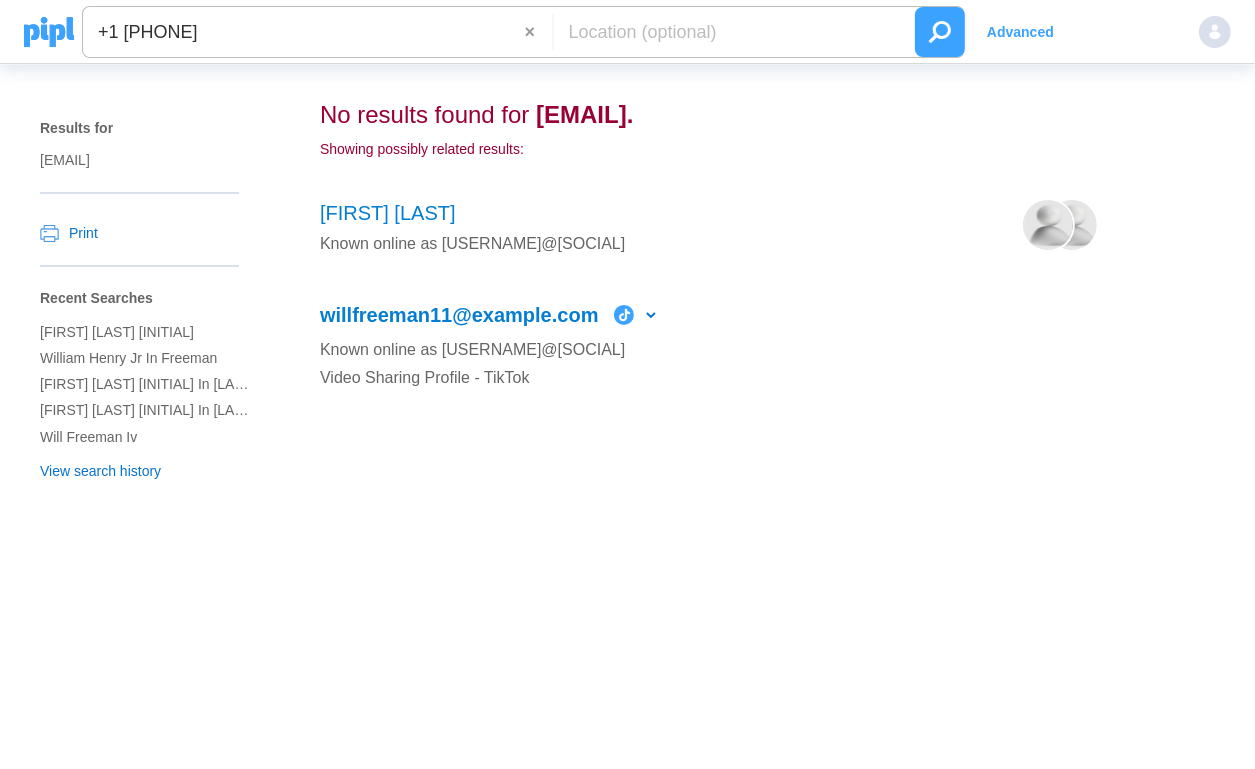 click at bounding box center (940, 32) 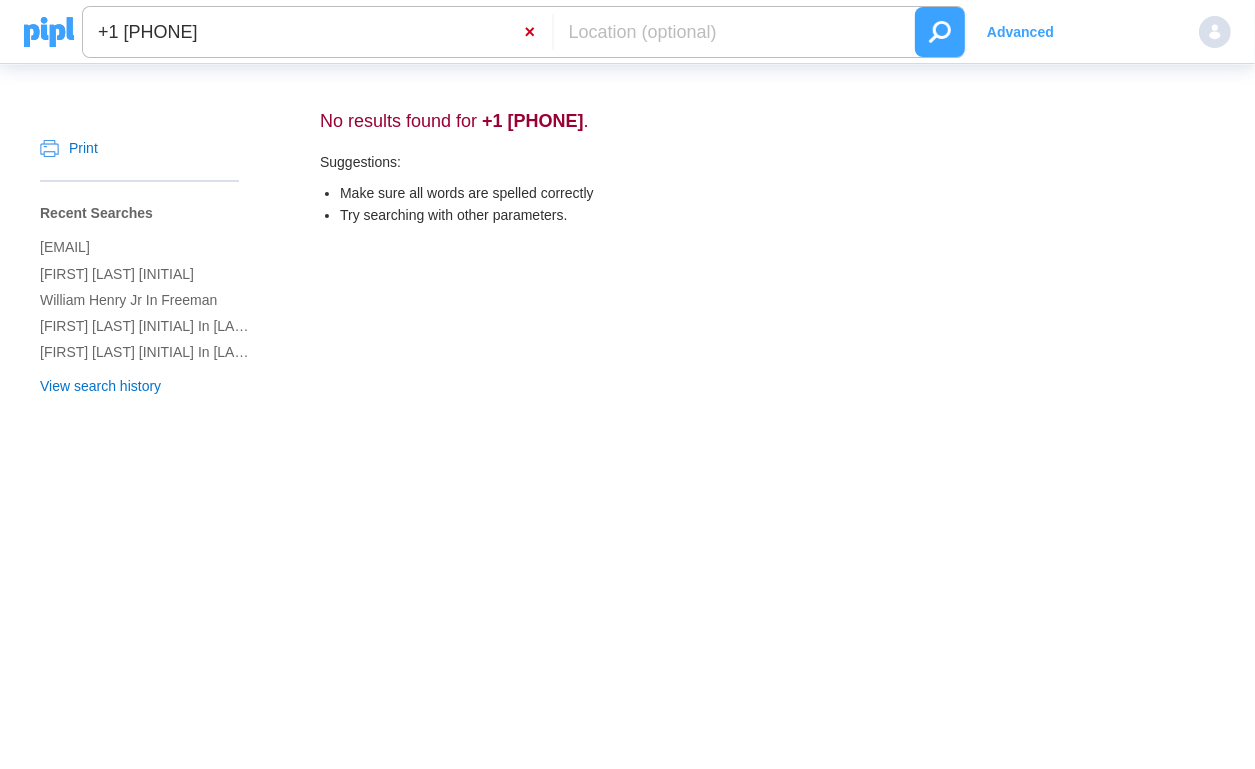 click on "×" at bounding box center [538, 32] 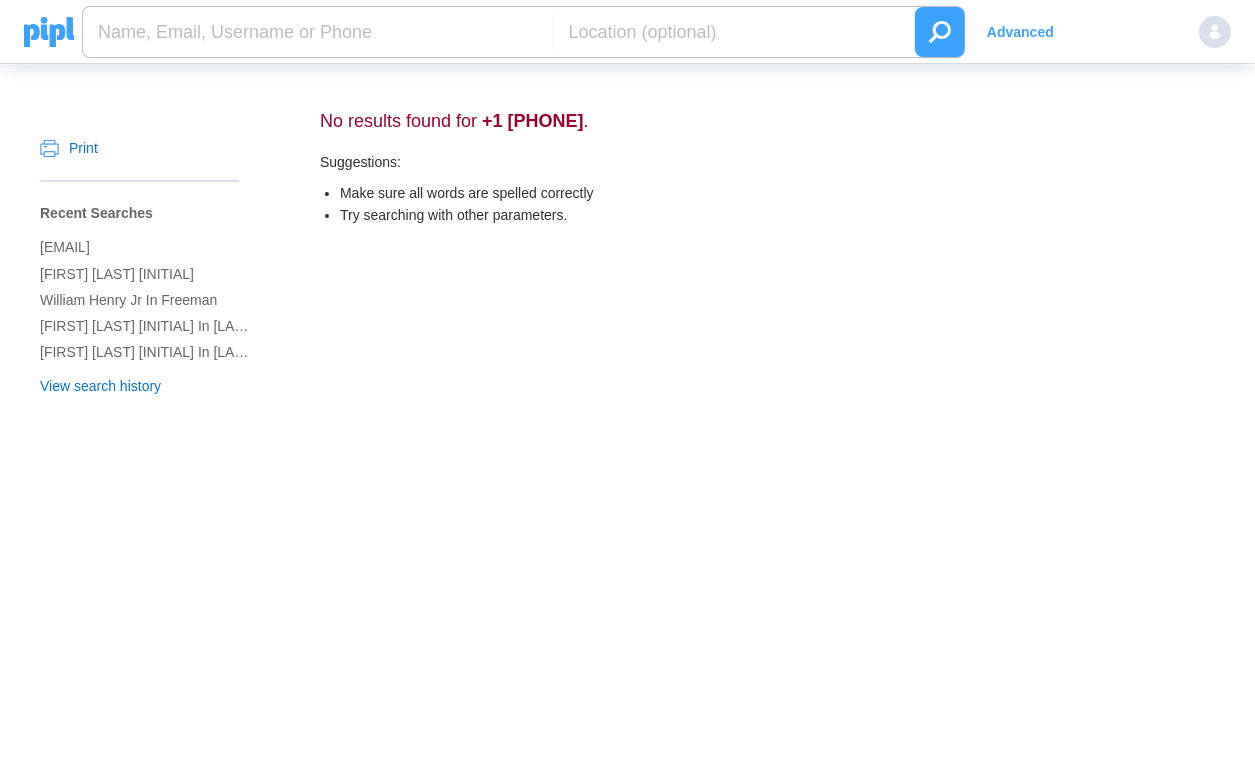 click at bounding box center (317, 32) 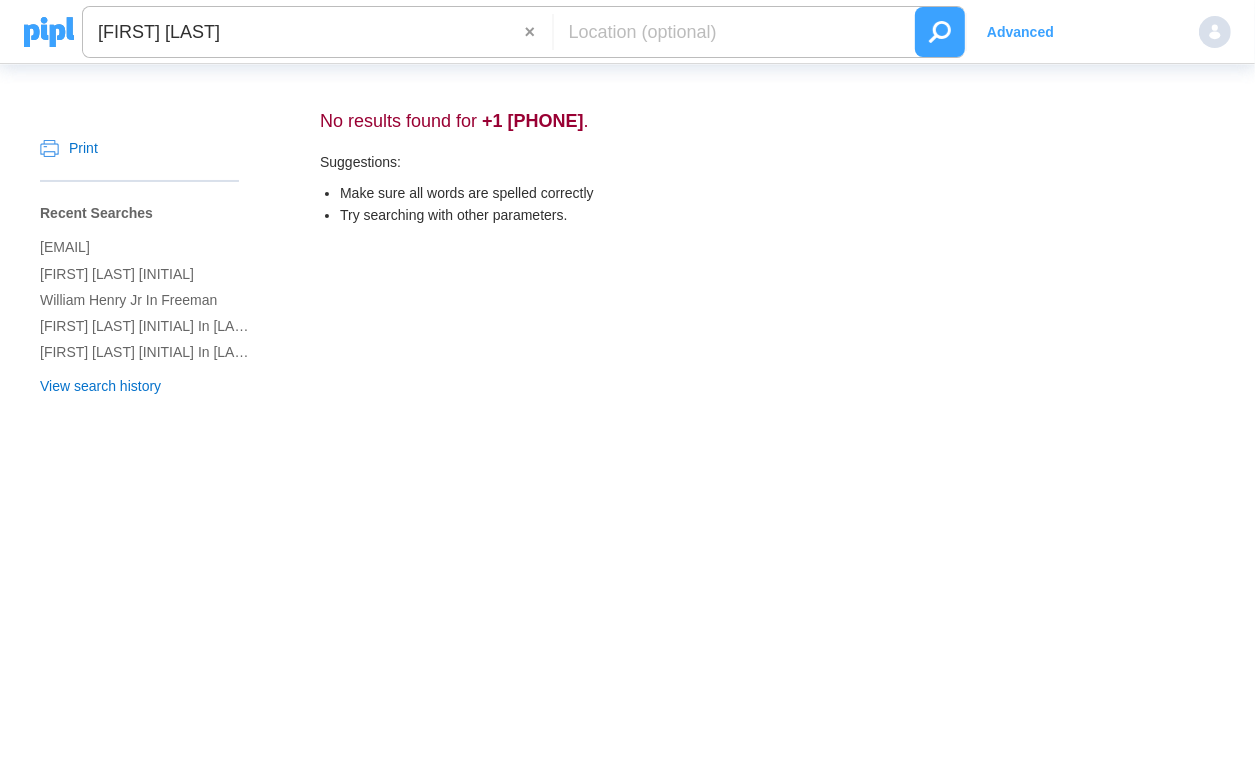 click at bounding box center (940, 32) 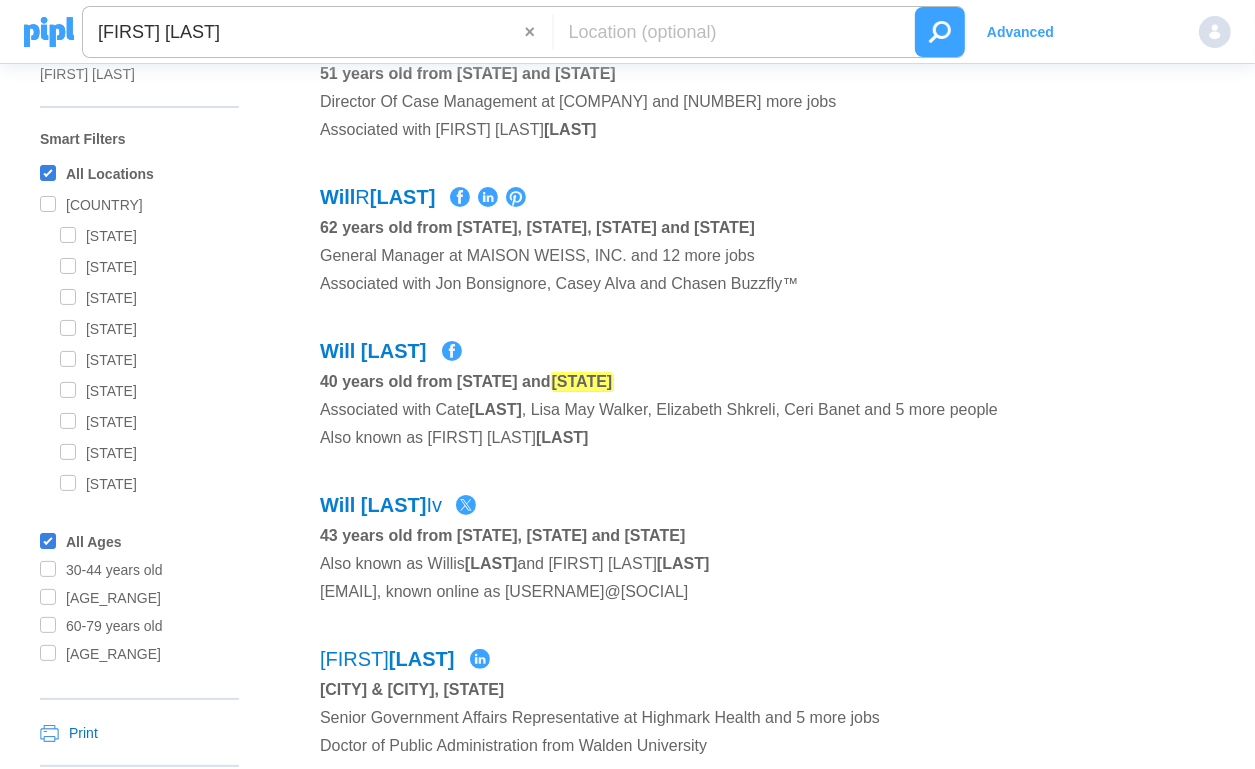 scroll, scrollTop: 0, scrollLeft: 0, axis: both 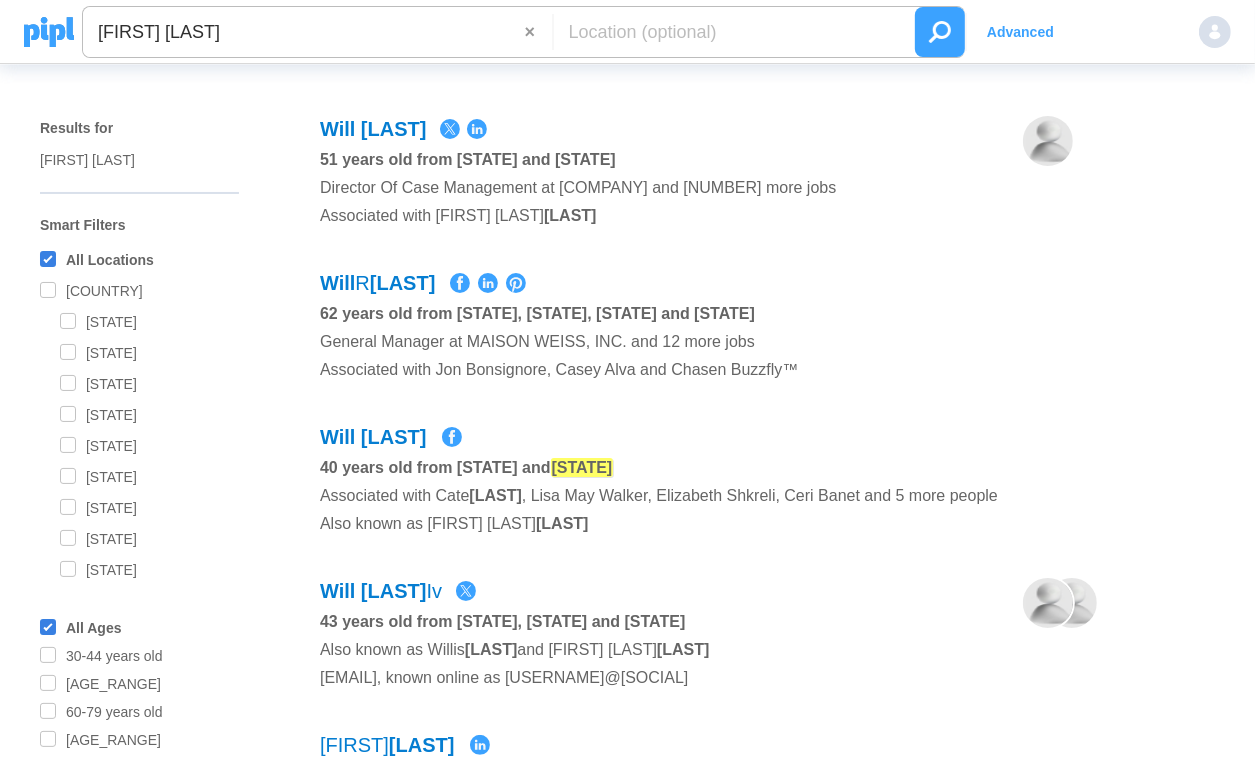drag, startPoint x: 536, startPoint y: 32, endPoint x: 483, endPoint y: 37, distance: 53.235325 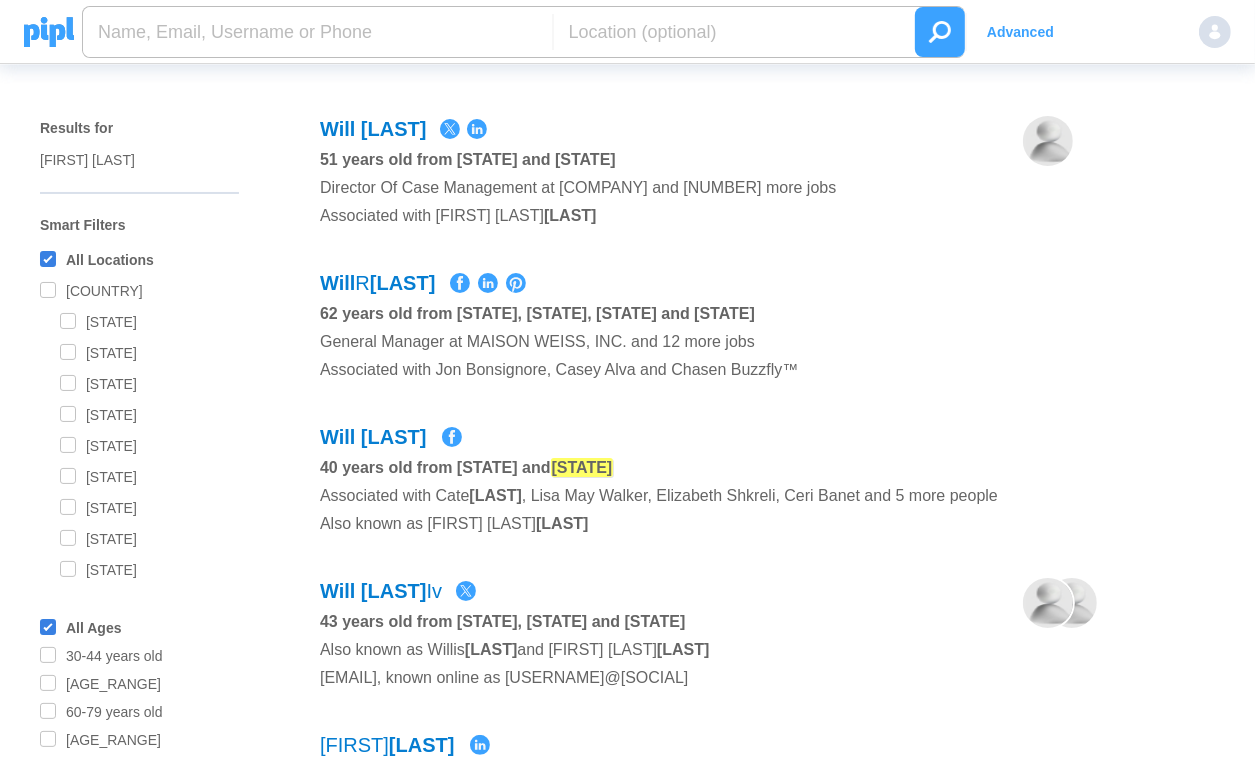 click at bounding box center [317, 32] 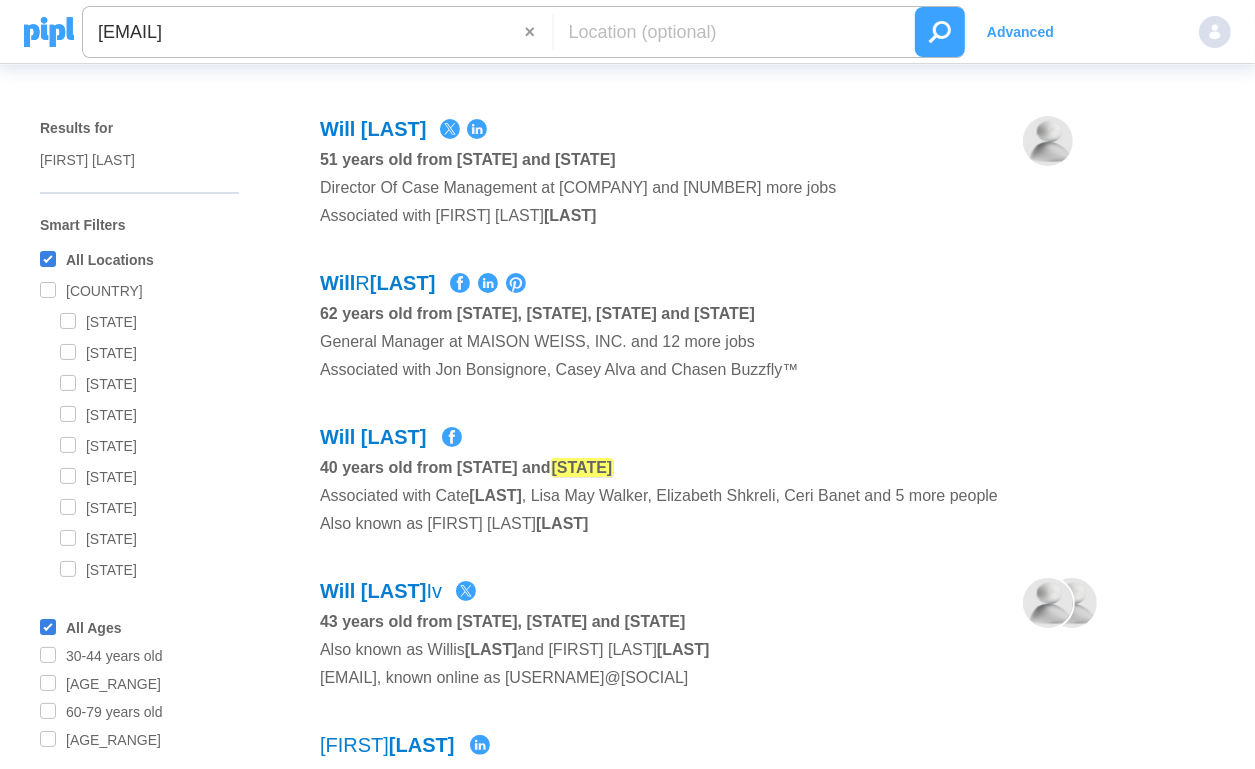 click at bounding box center (940, 32) 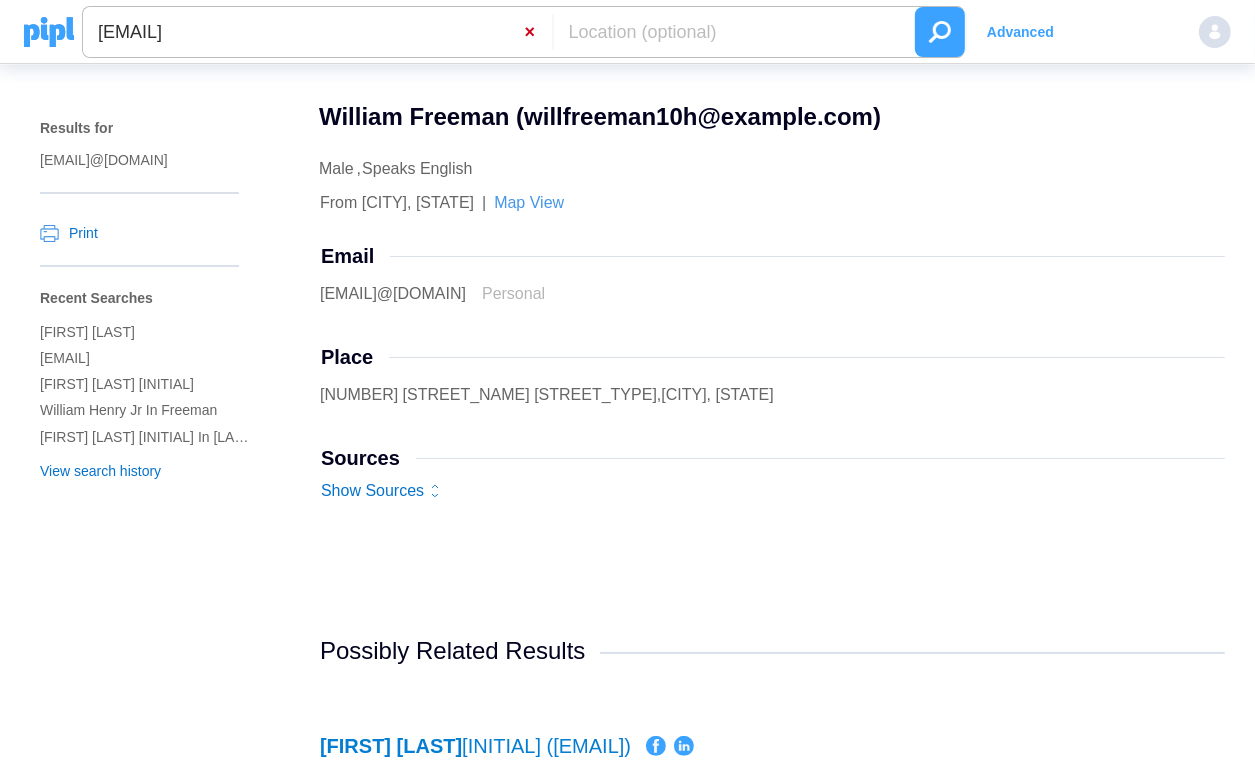 click on "×" at bounding box center [538, 32] 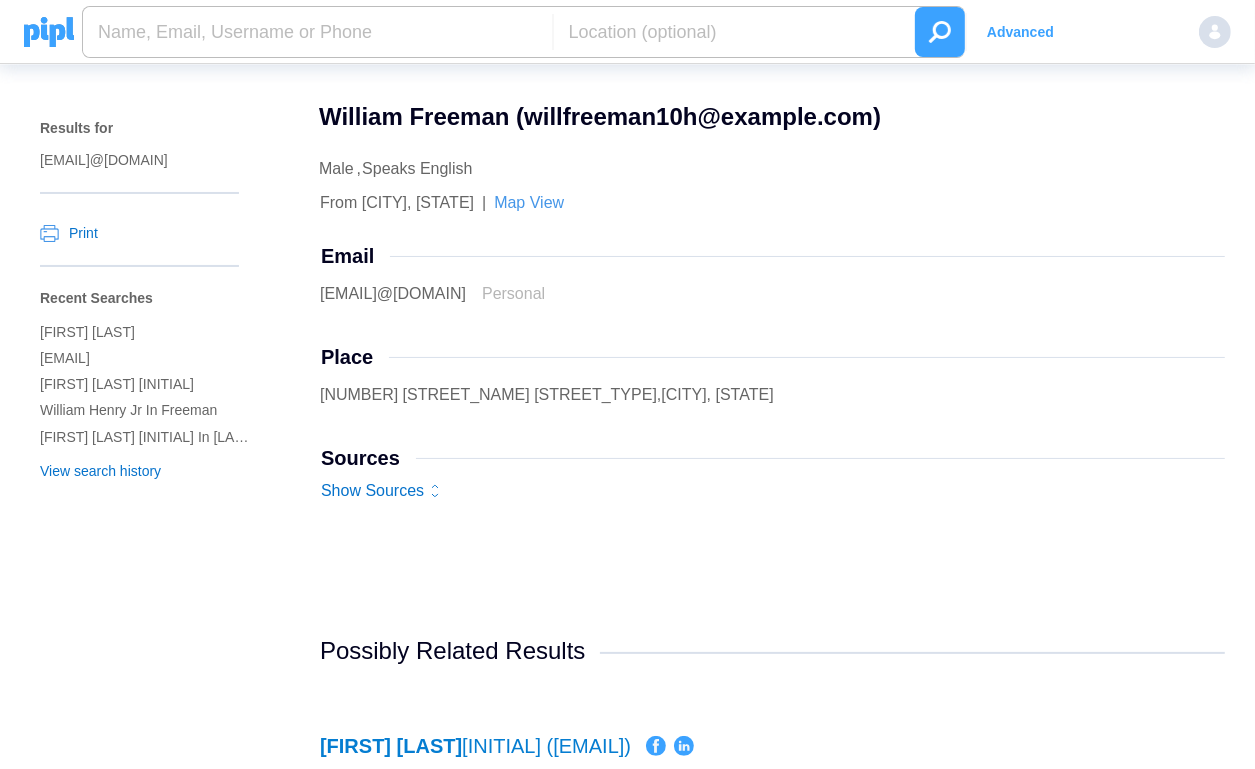 click at bounding box center (317, 32) 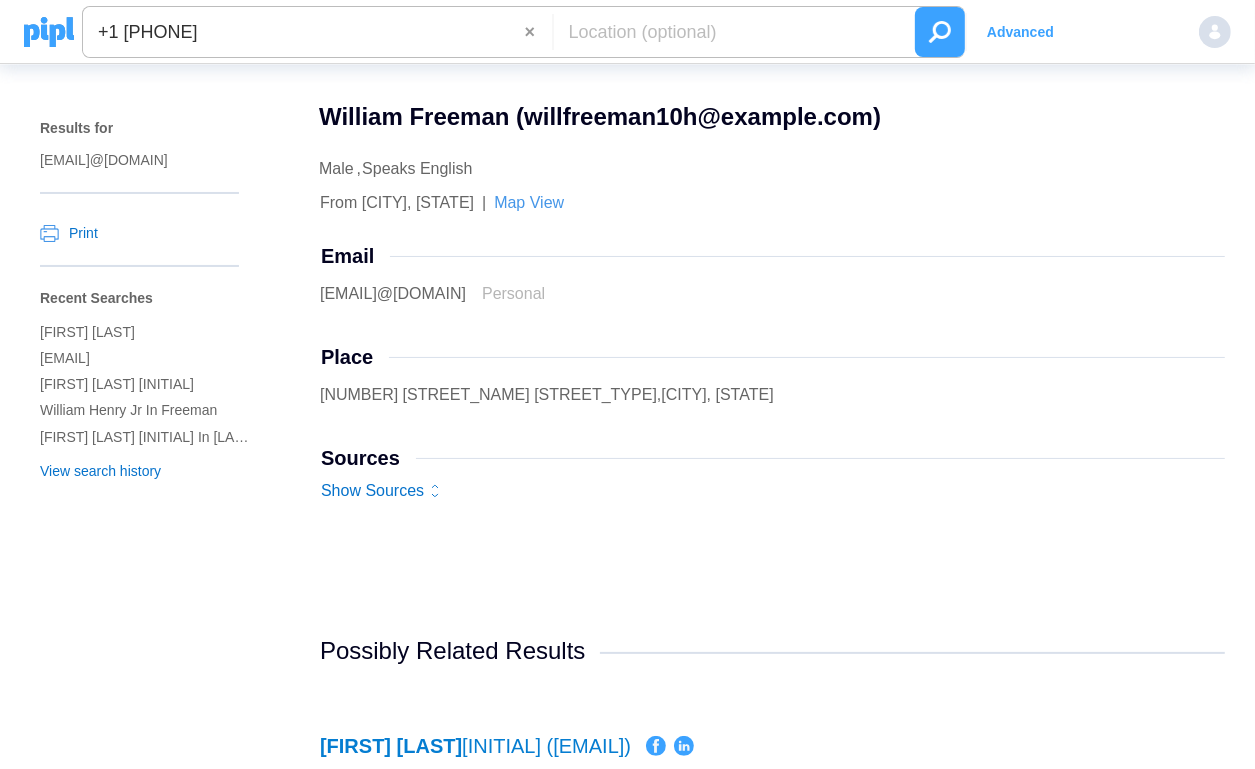 click at bounding box center (940, 32) 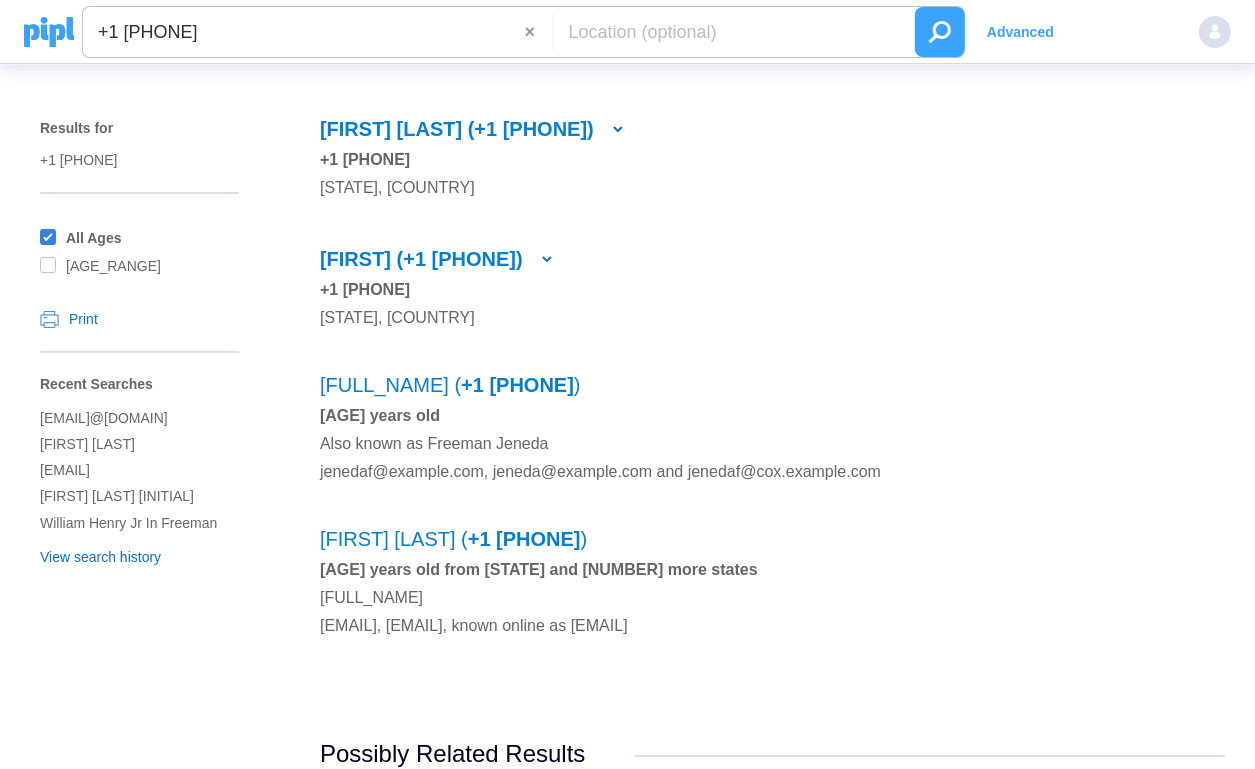 click on "+1 [PHONE]" at bounding box center (304, 32) 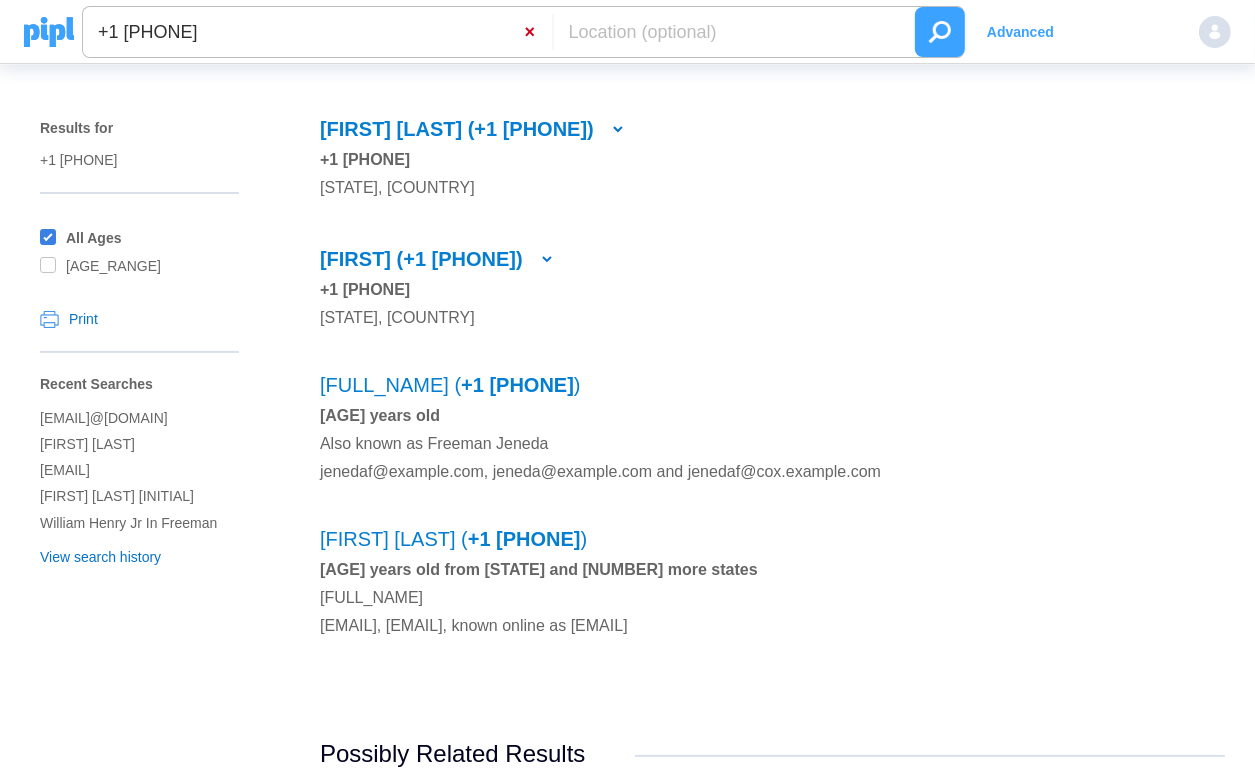 click on "×" at bounding box center (538, 32) 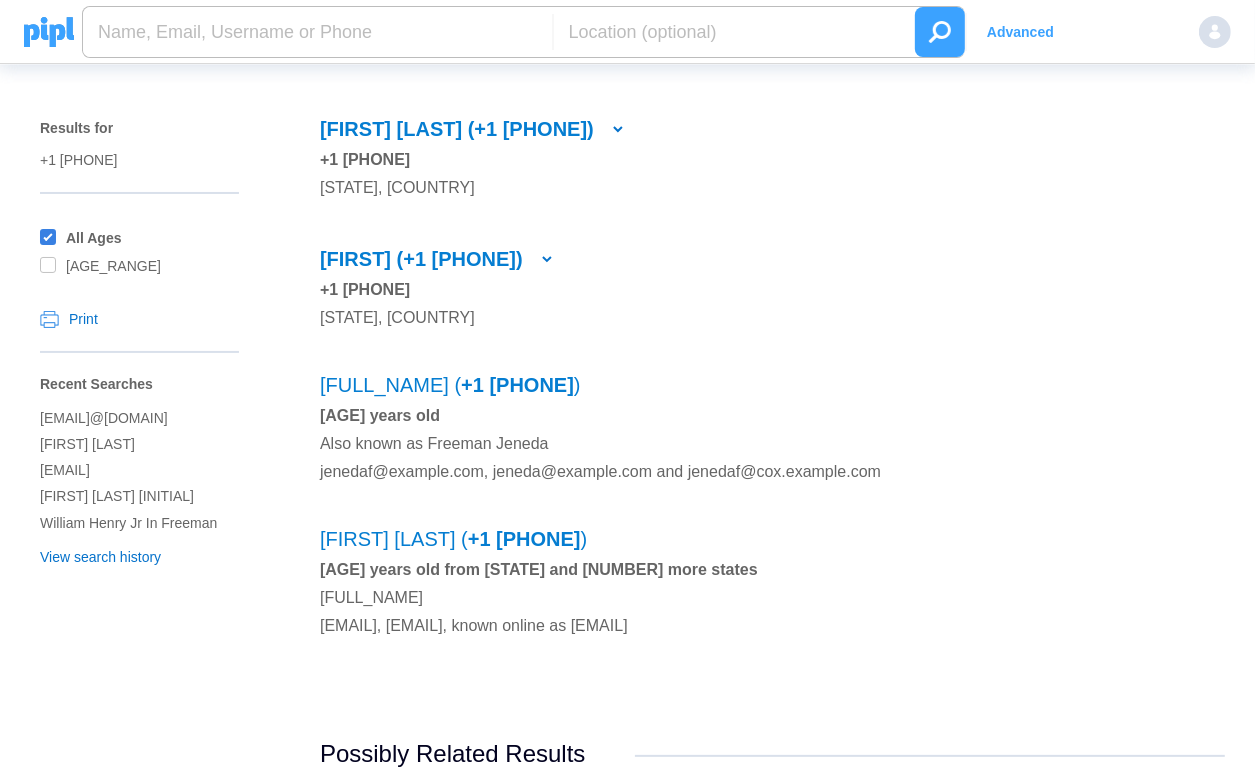 click at bounding box center [317, 32] 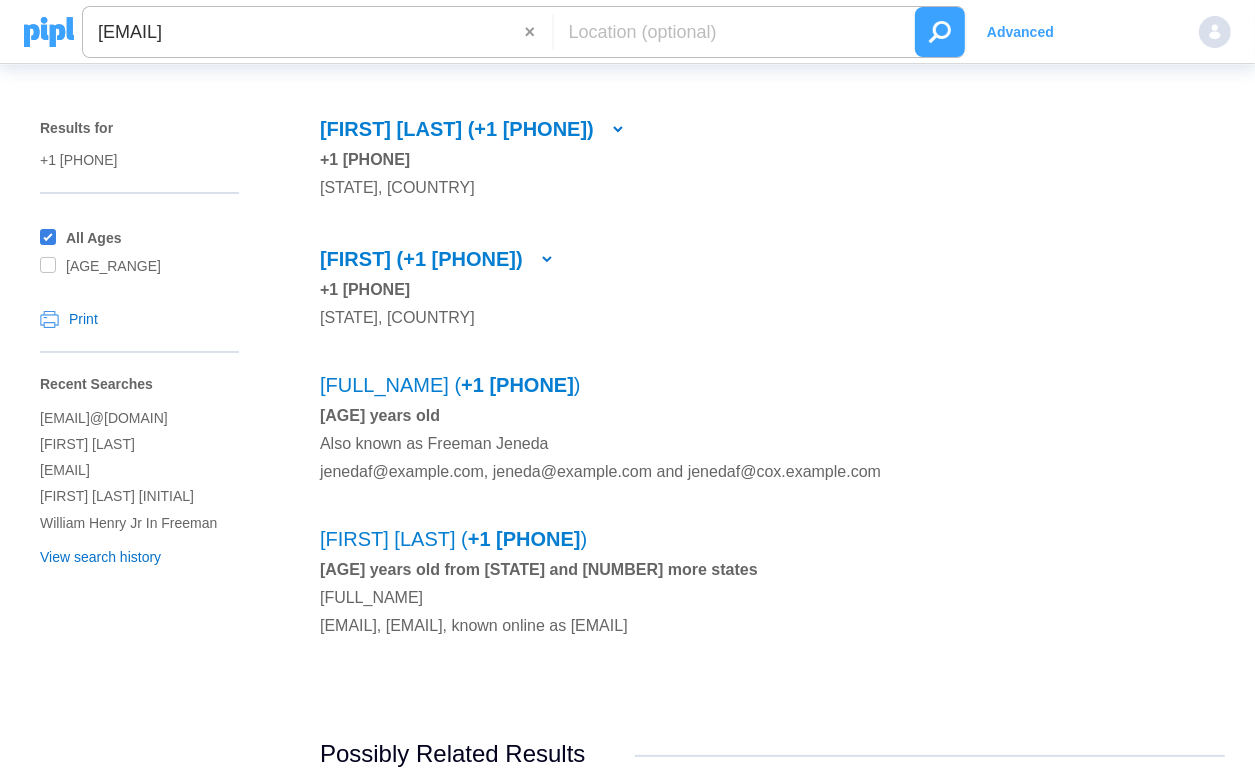 click at bounding box center [940, 32] 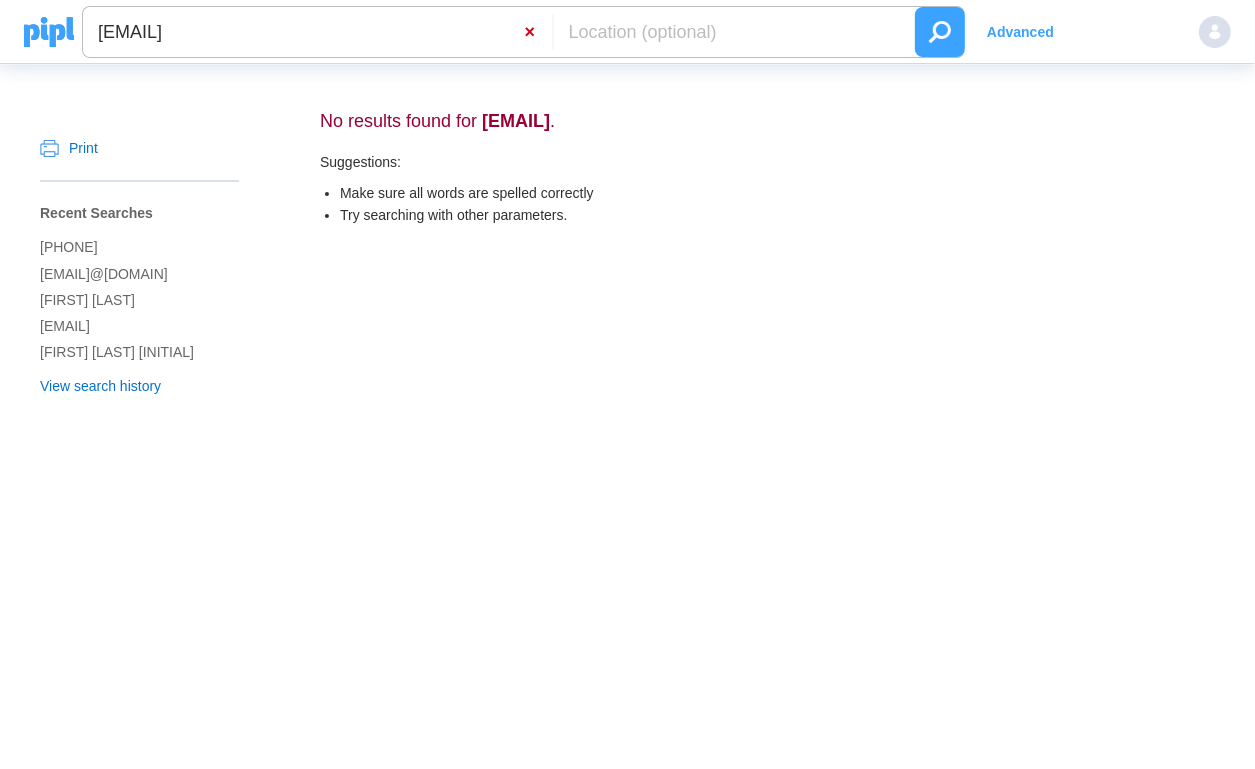 click on "×" at bounding box center [538, 32] 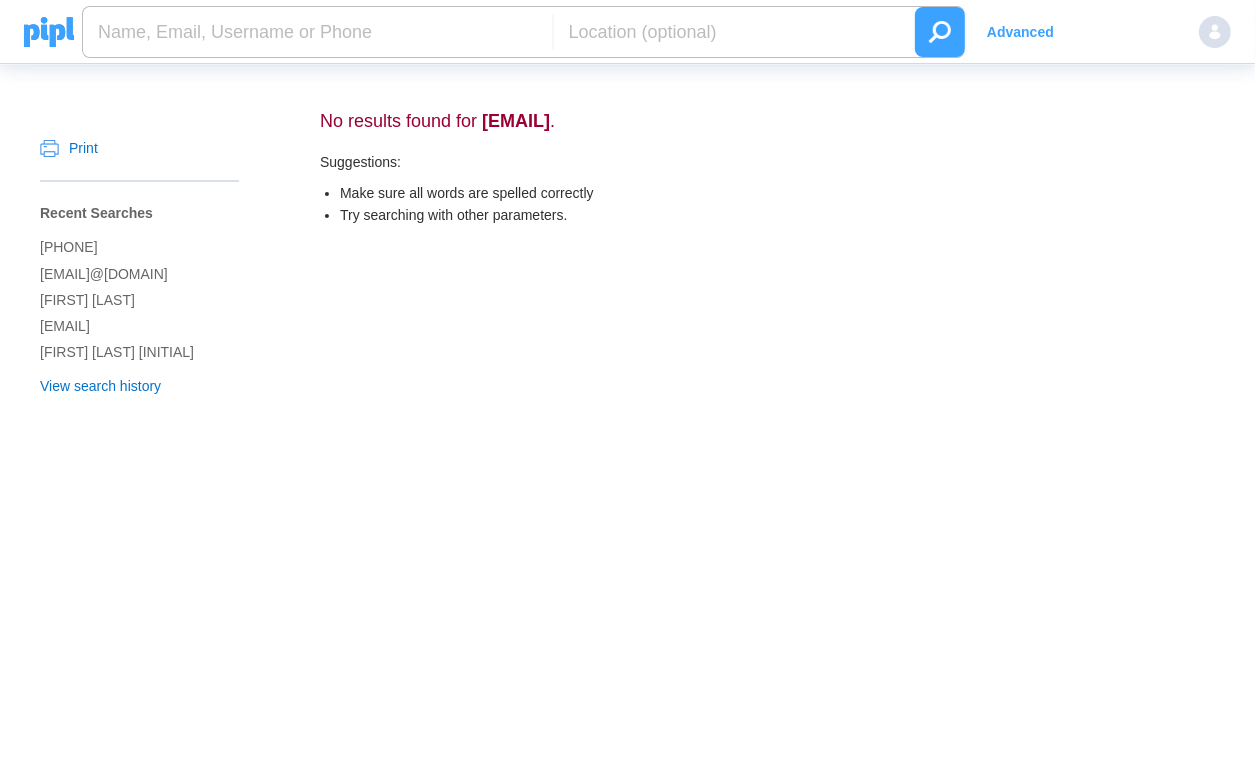 click at bounding box center [317, 32] 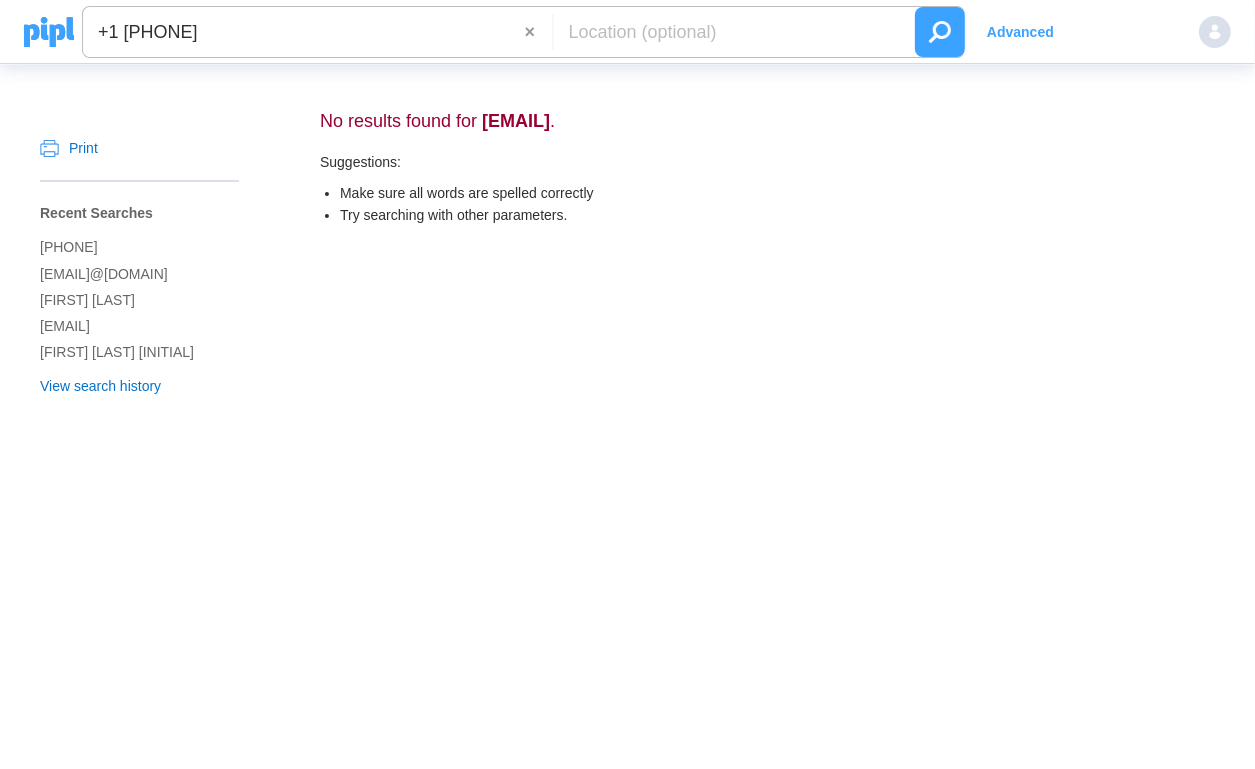 click at bounding box center [940, 32] 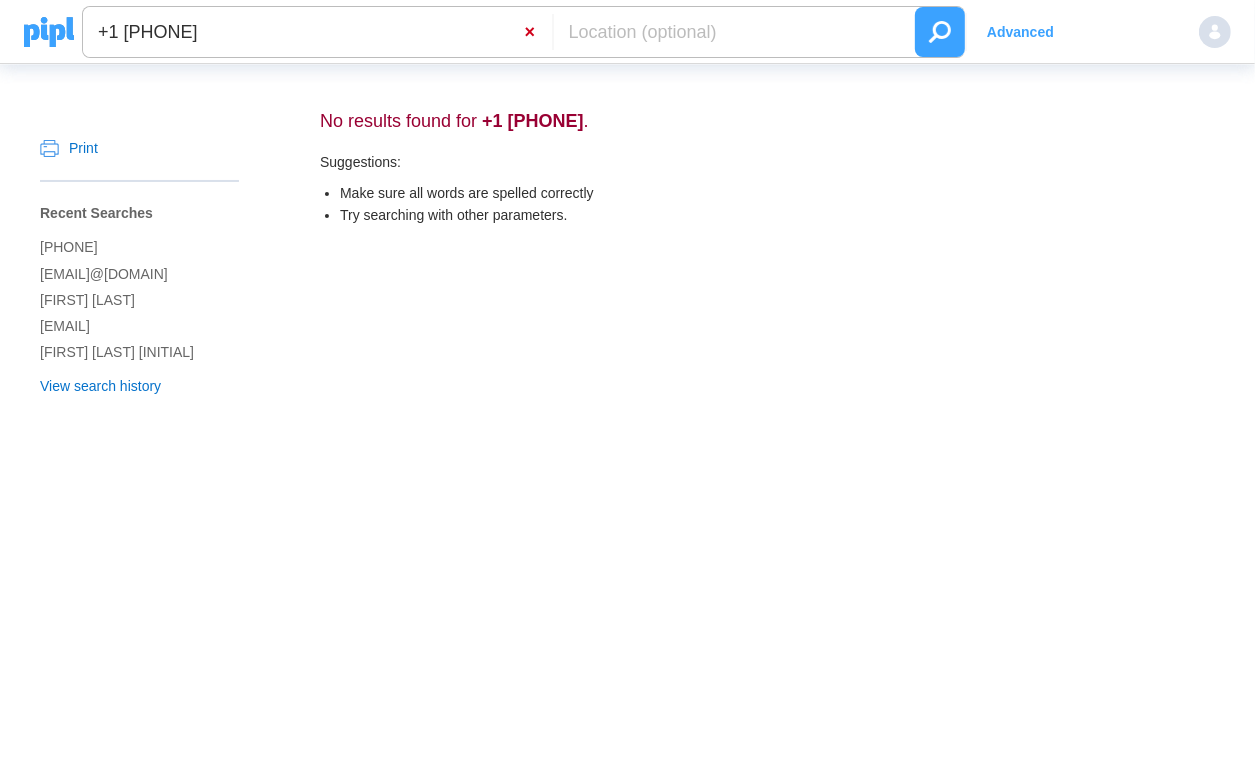 click on "×" at bounding box center [538, 32] 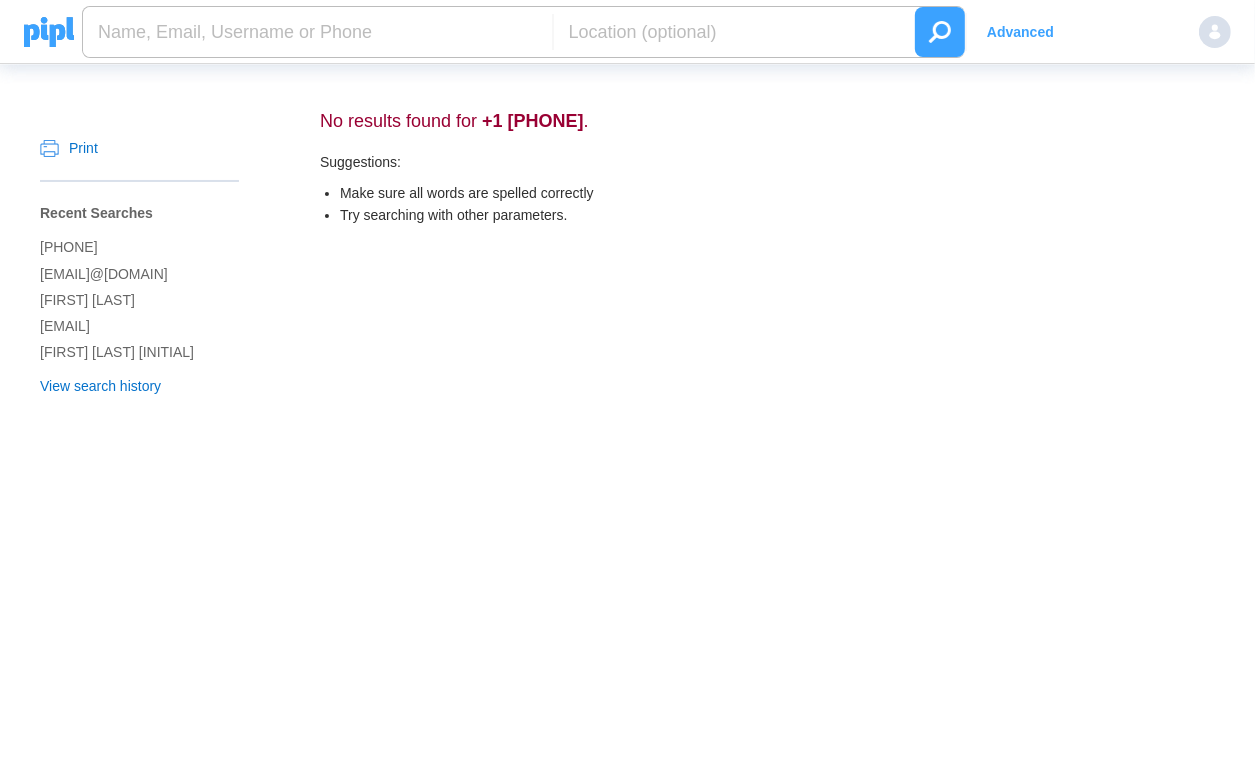 click at bounding box center [317, 32] 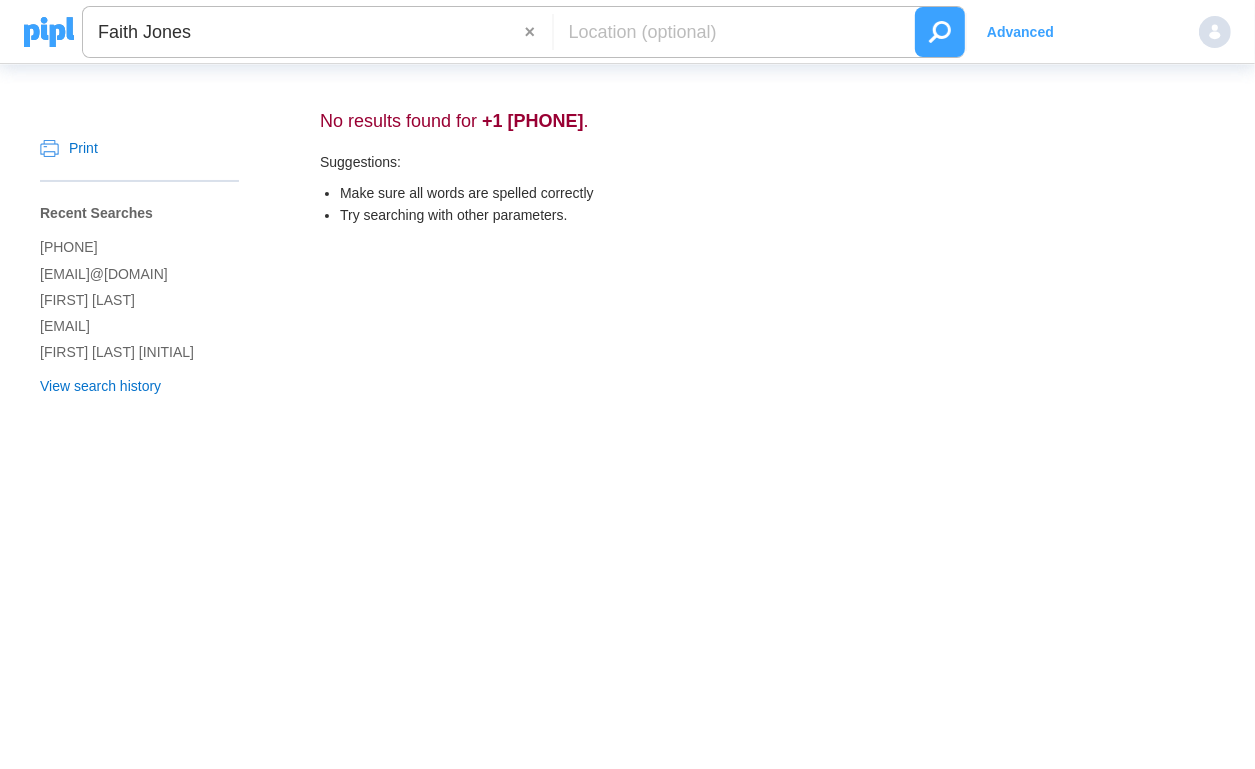 click at bounding box center (940, 32) 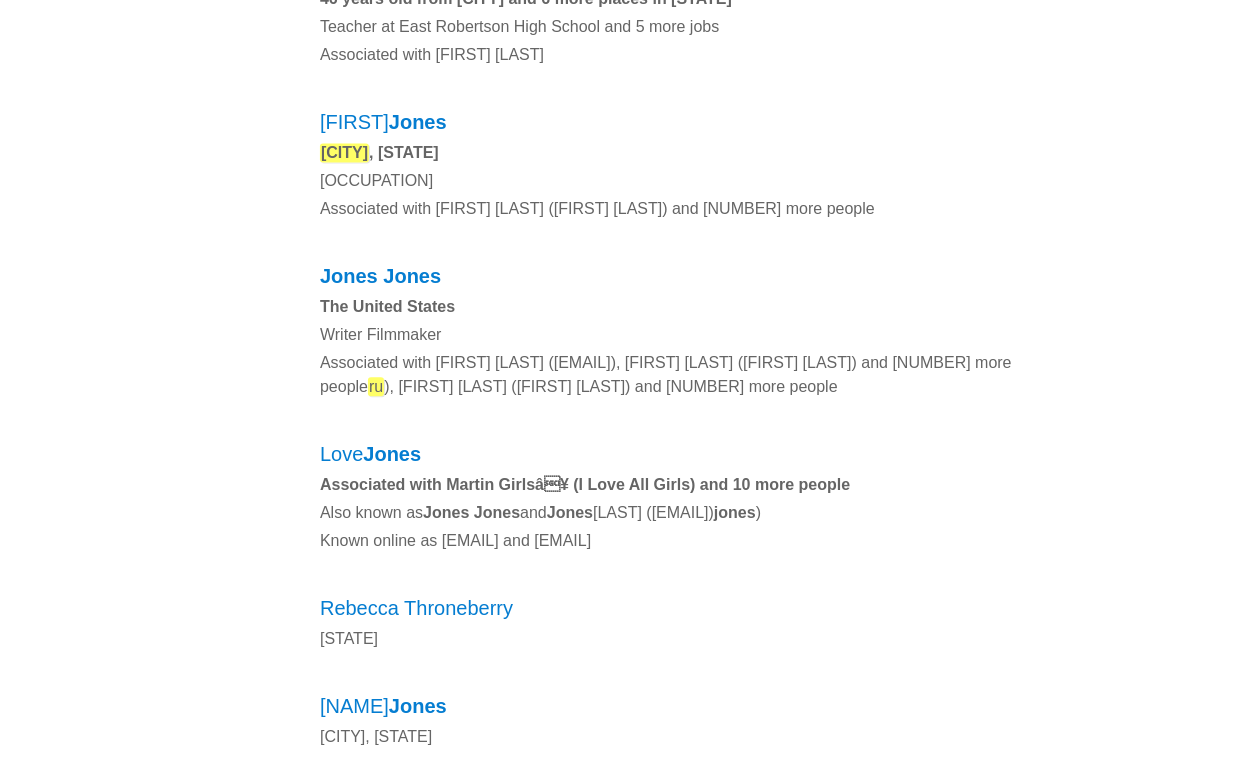 scroll, scrollTop: 3318, scrollLeft: 0, axis: vertical 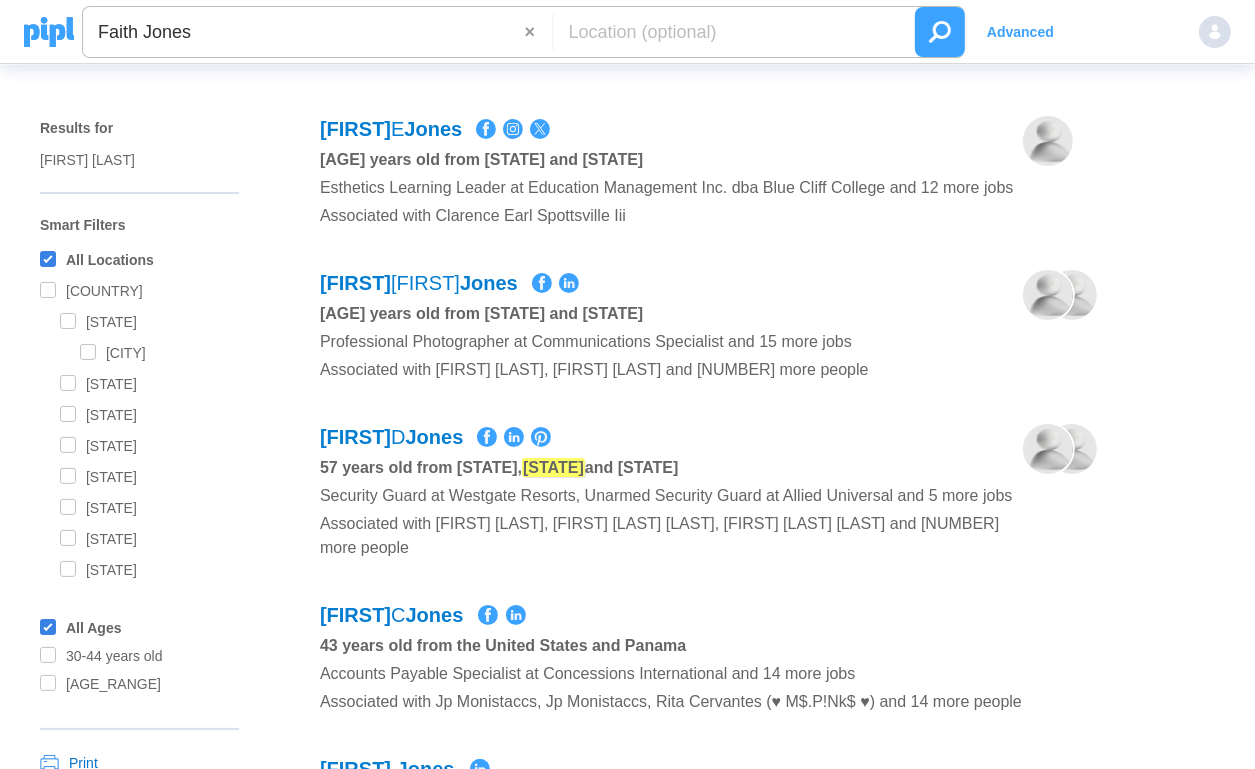 drag, startPoint x: 538, startPoint y: 34, endPoint x: 313, endPoint y: 28, distance: 225.07999 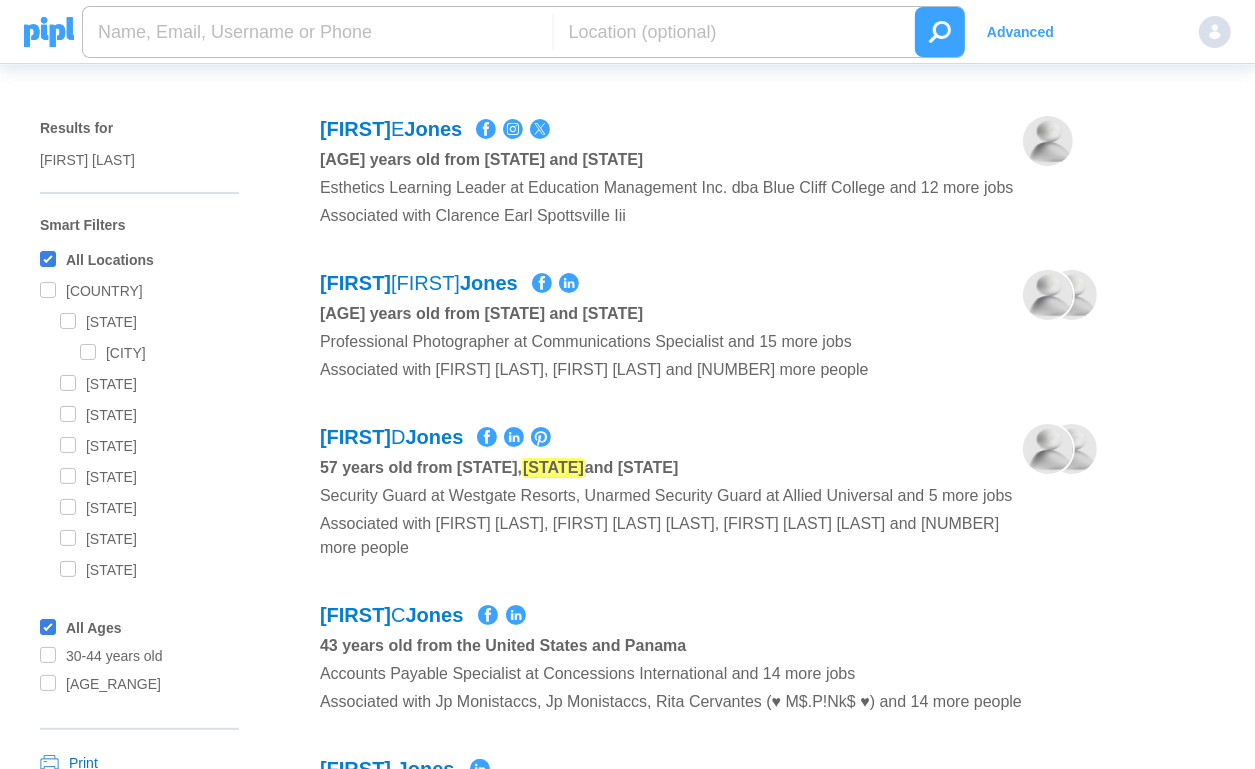 click at bounding box center [317, 32] 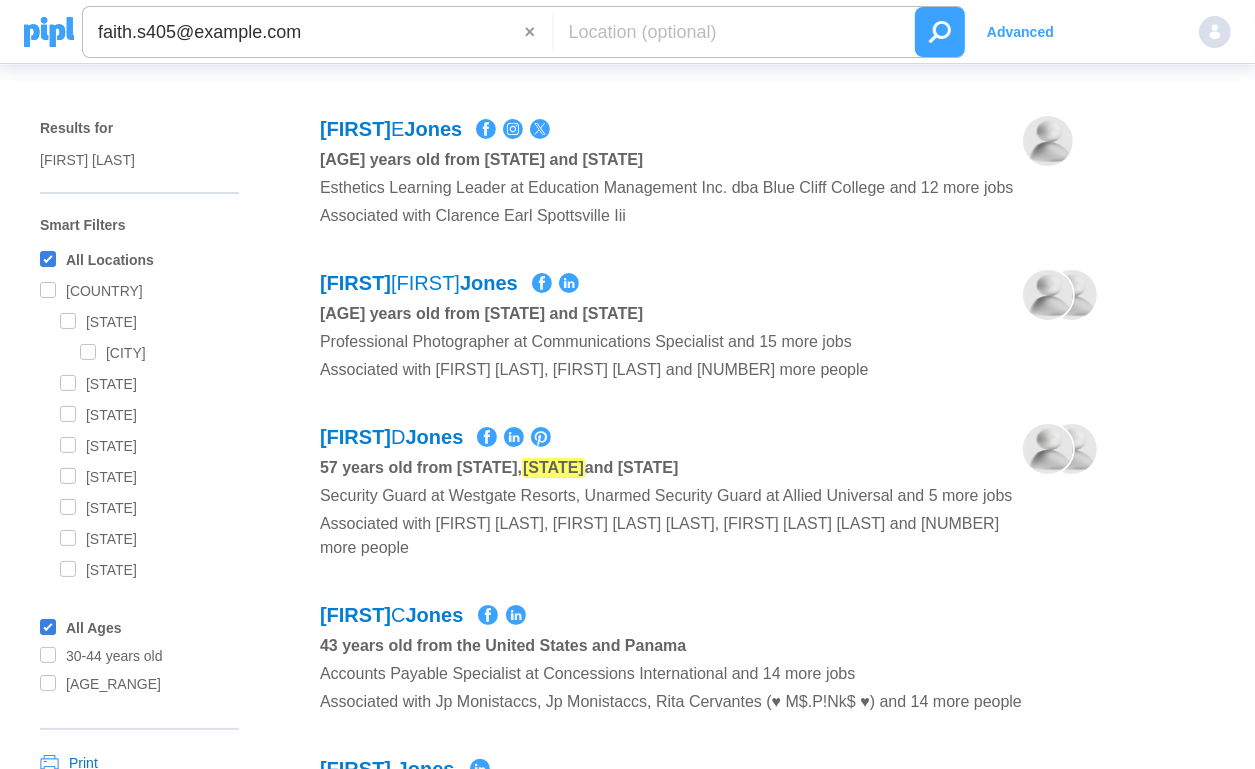 type on "faith.s405@example.com" 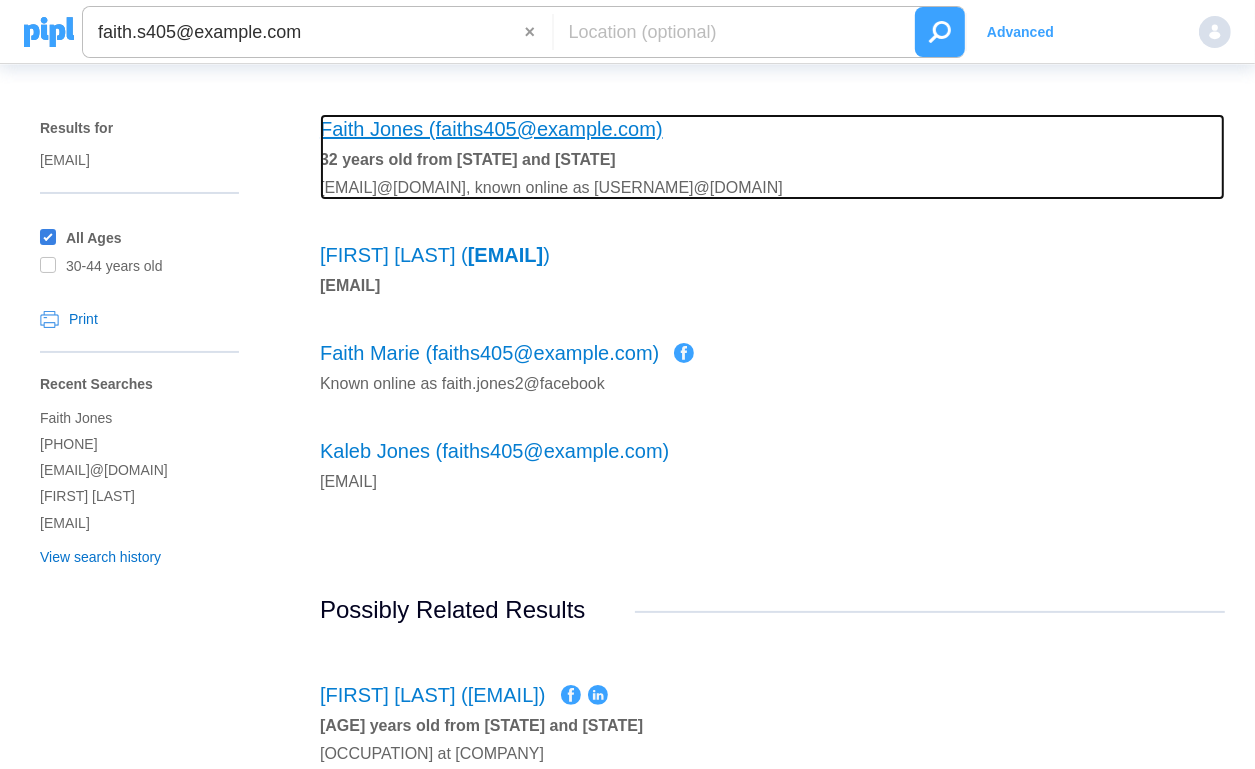 click on "Faith Jones (faiths405@example.com)" at bounding box center [491, 129] 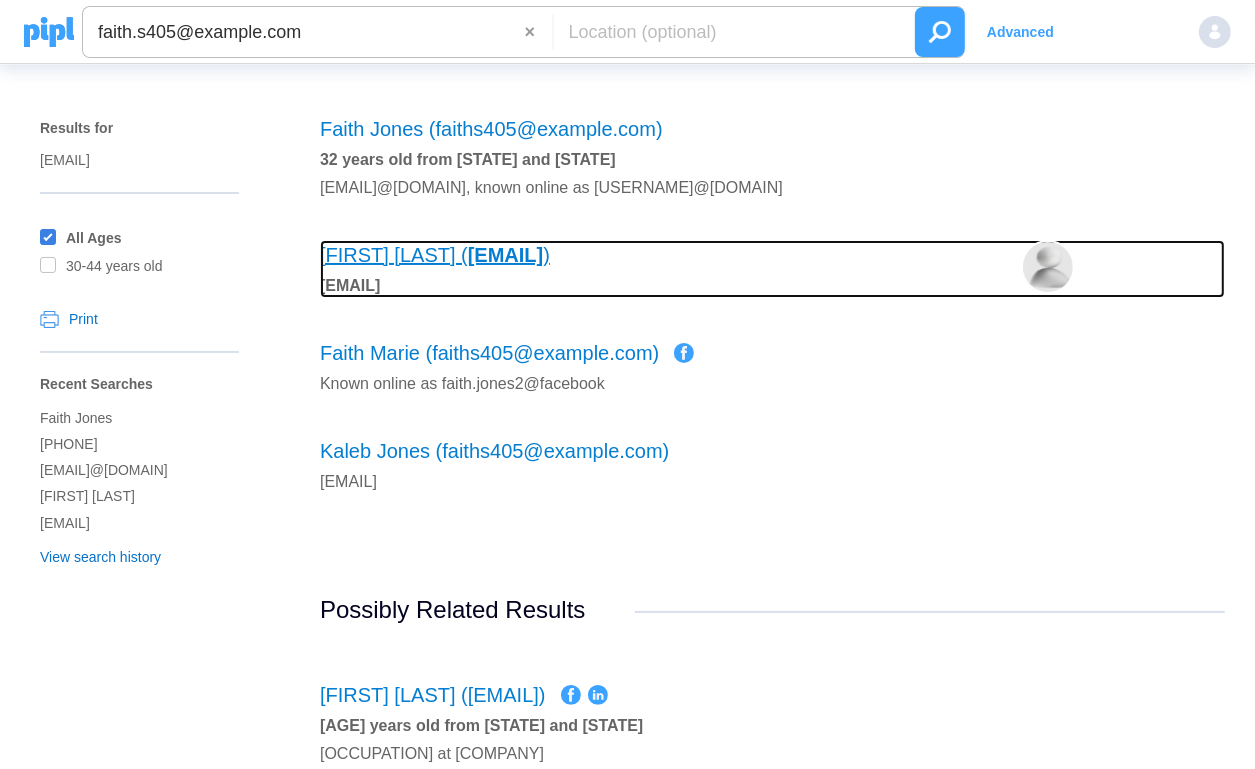 click on "[EMAIL]" at bounding box center (506, 255) 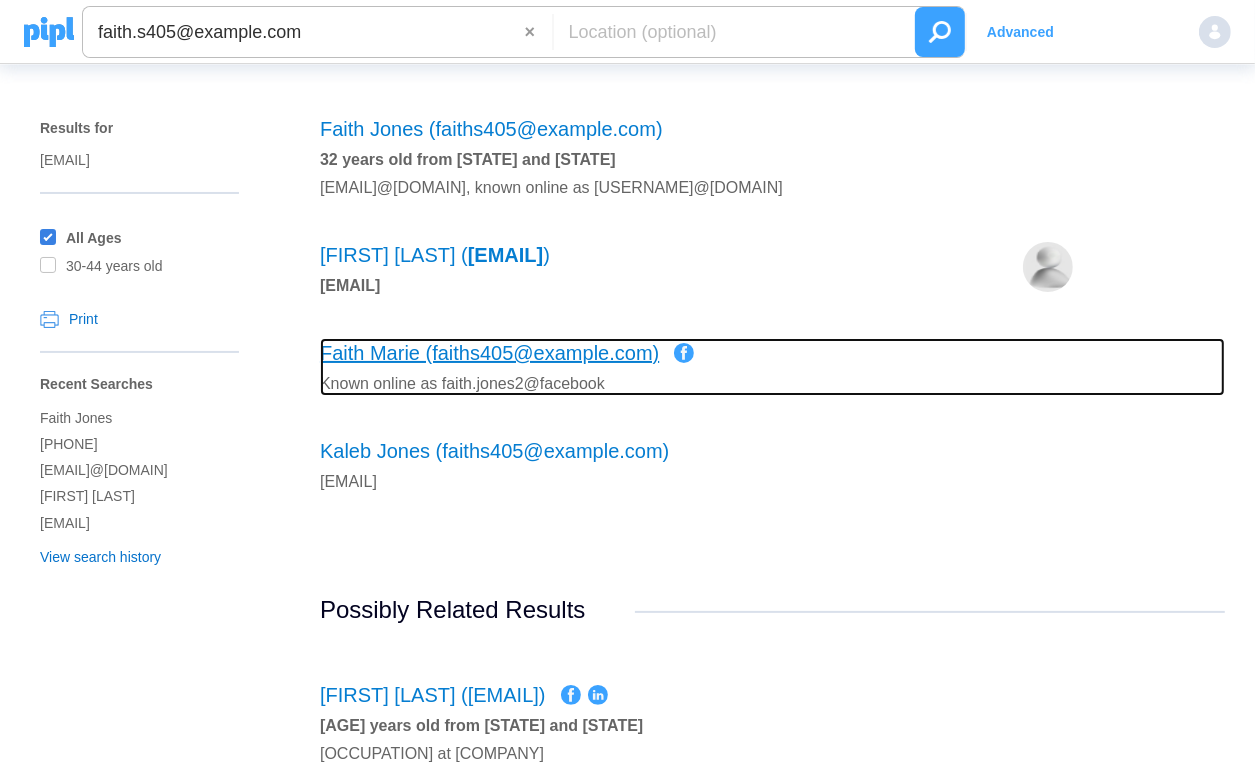 click on "Faith Marie (faiths405@example.com)" at bounding box center (435, 255) 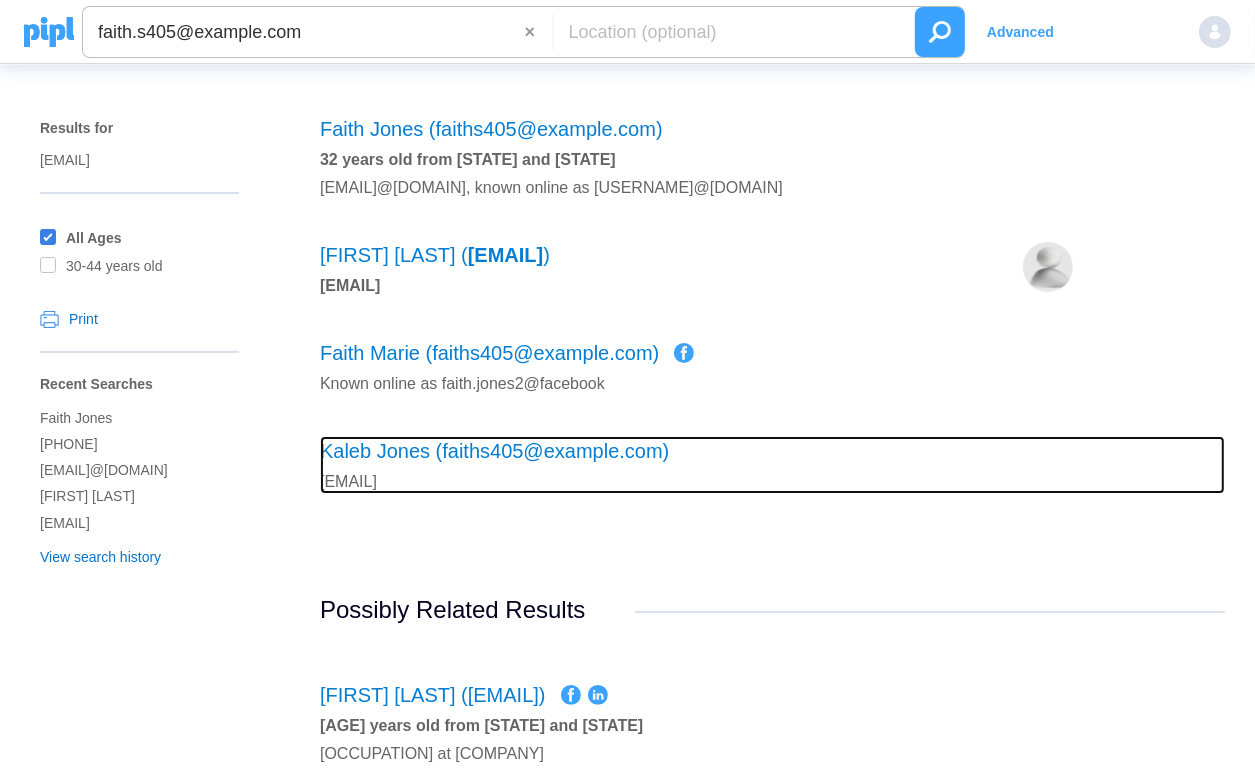 drag, startPoint x: 497, startPoint y: 462, endPoint x: 522, endPoint y: 382, distance: 83.81527 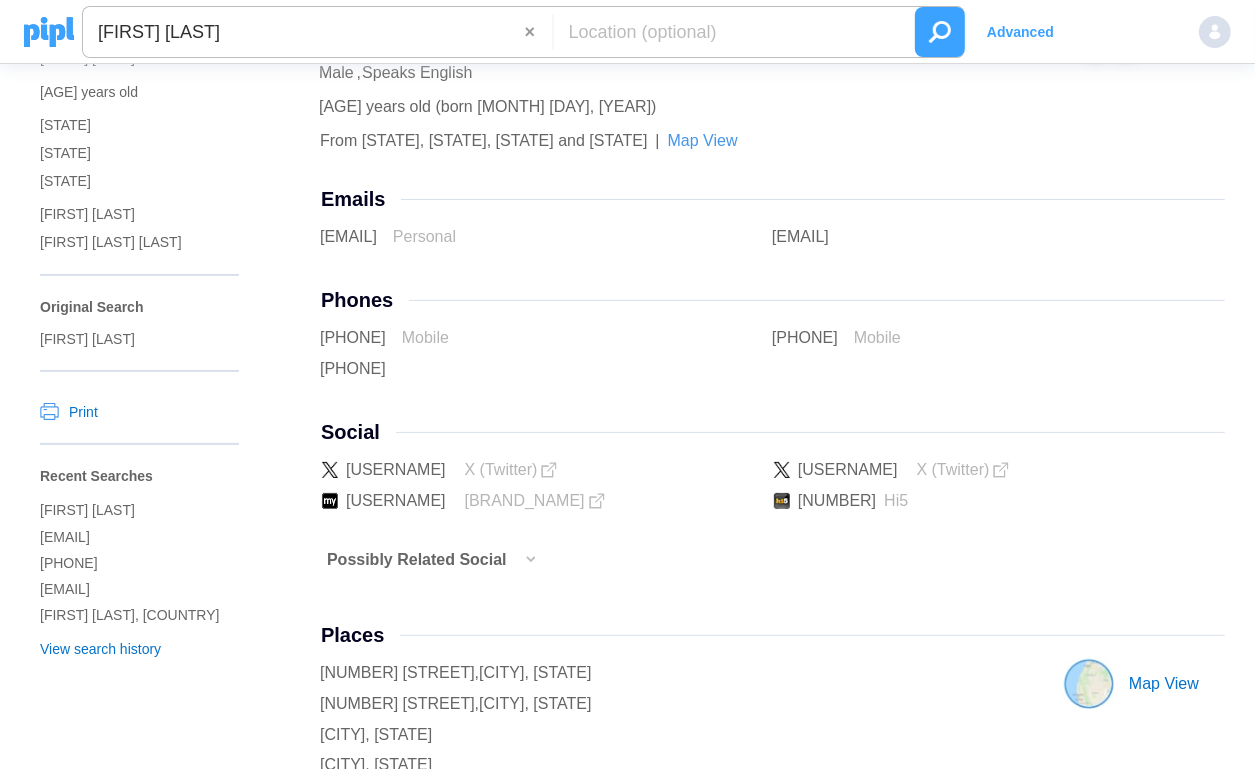 scroll, scrollTop: 164, scrollLeft: 0, axis: vertical 